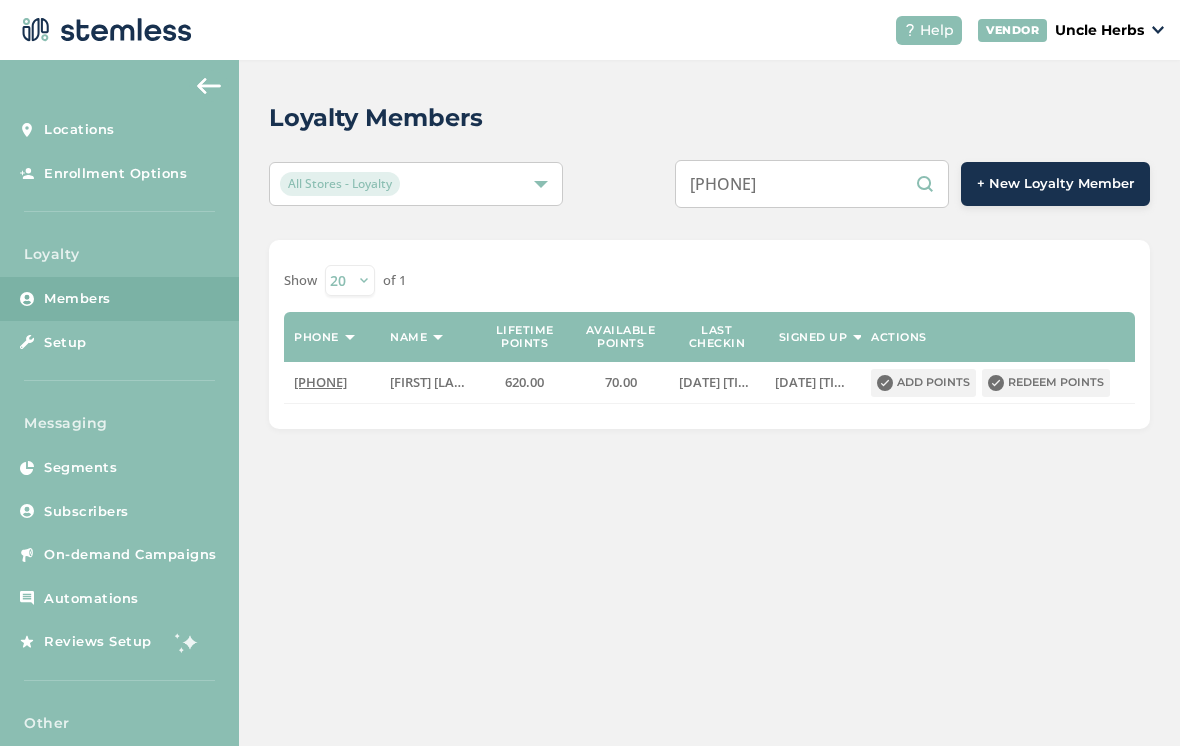 scroll, scrollTop: 0, scrollLeft: 0, axis: both 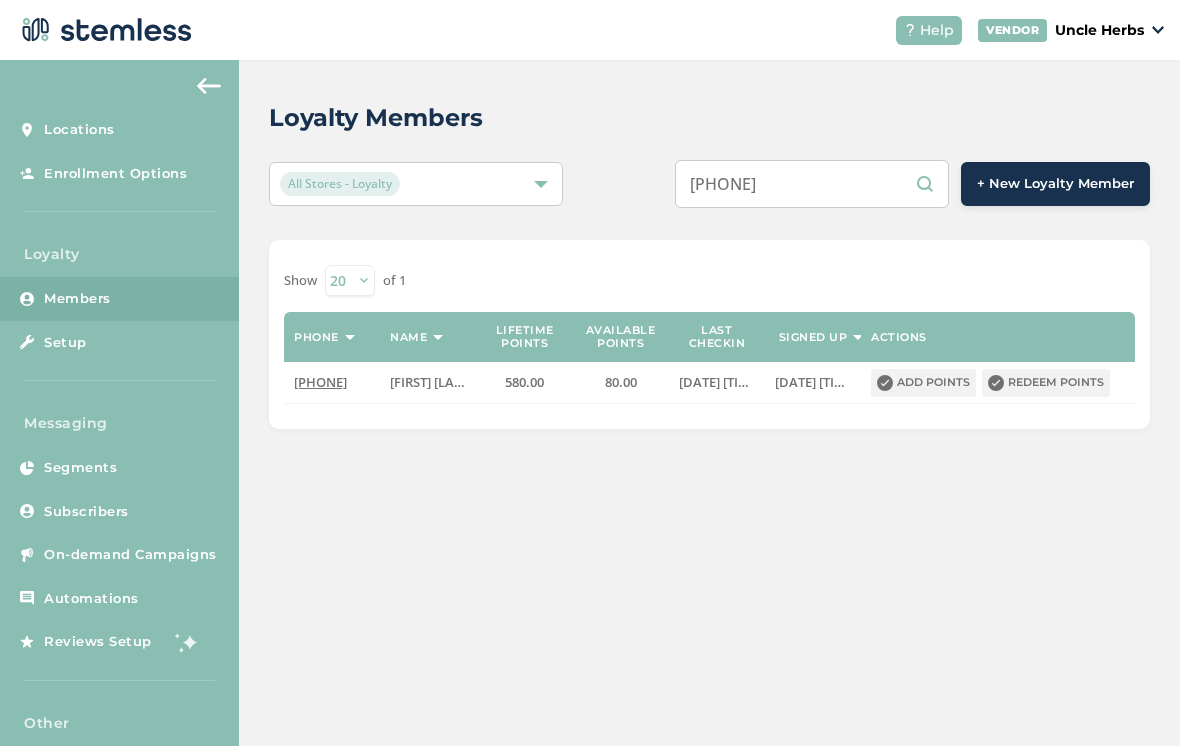 click on "[PHONE]" at bounding box center [812, 184] 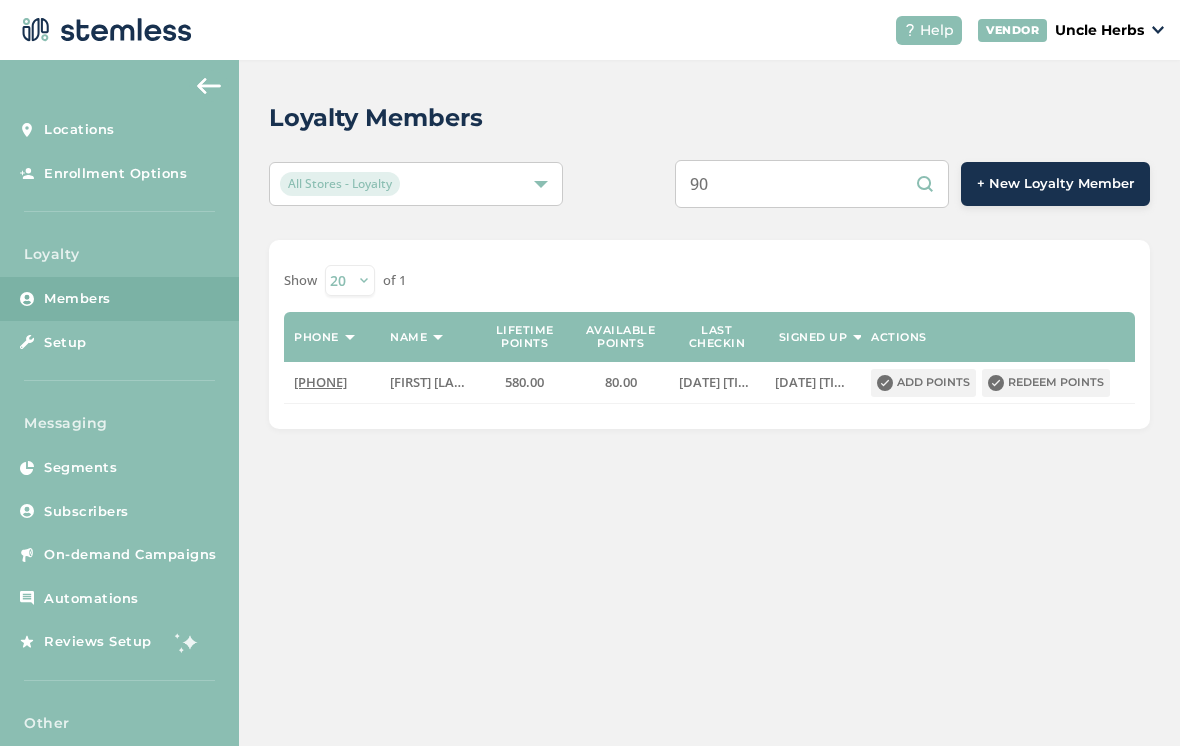 type on "9" 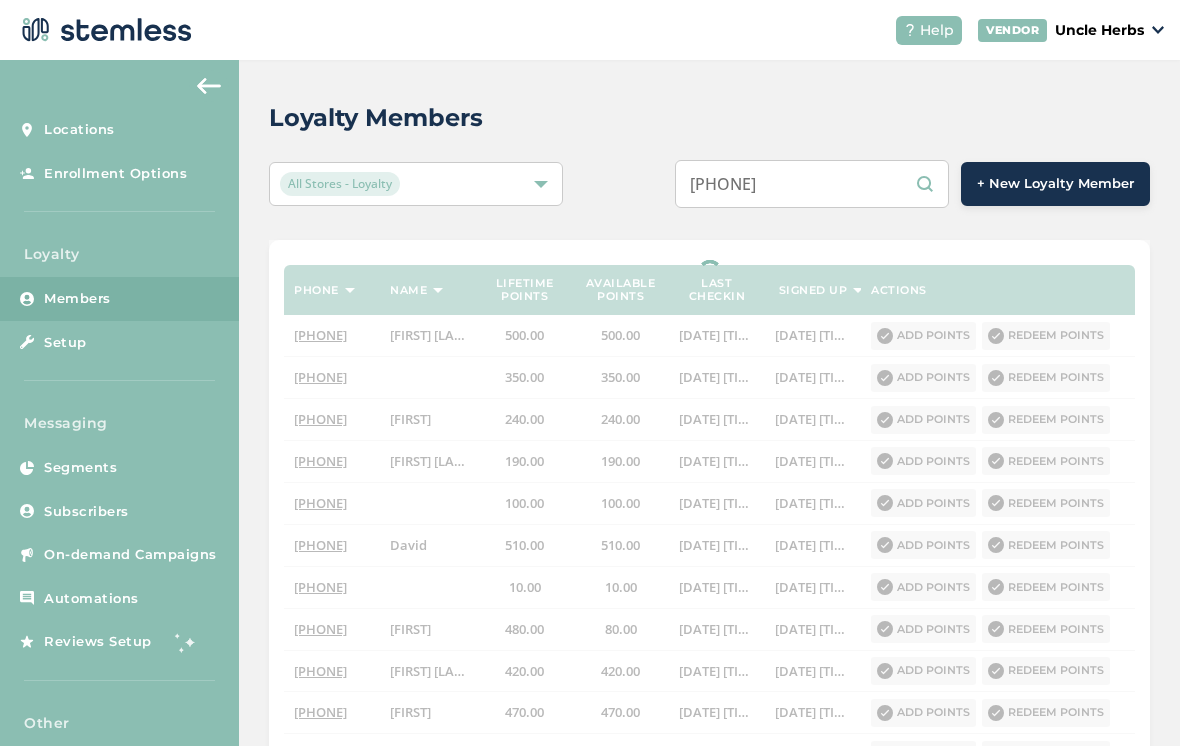type on "[PHONE]" 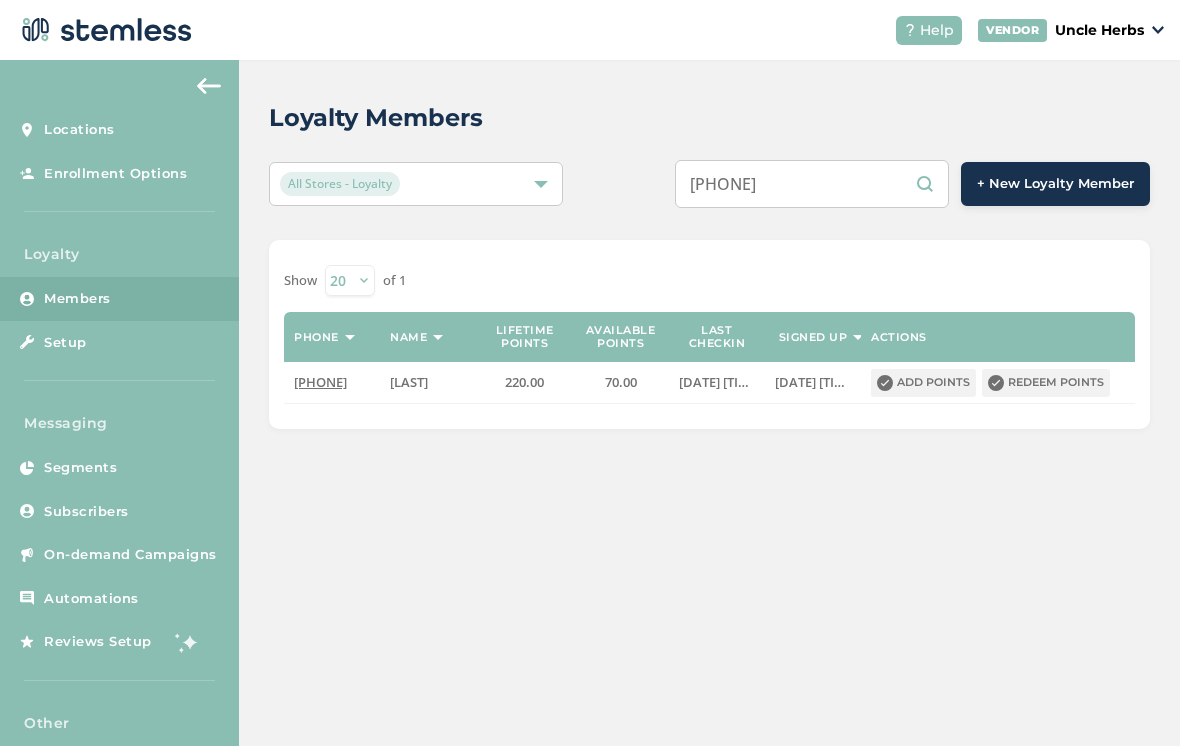 click on "Redeem points" at bounding box center [1046, 383] 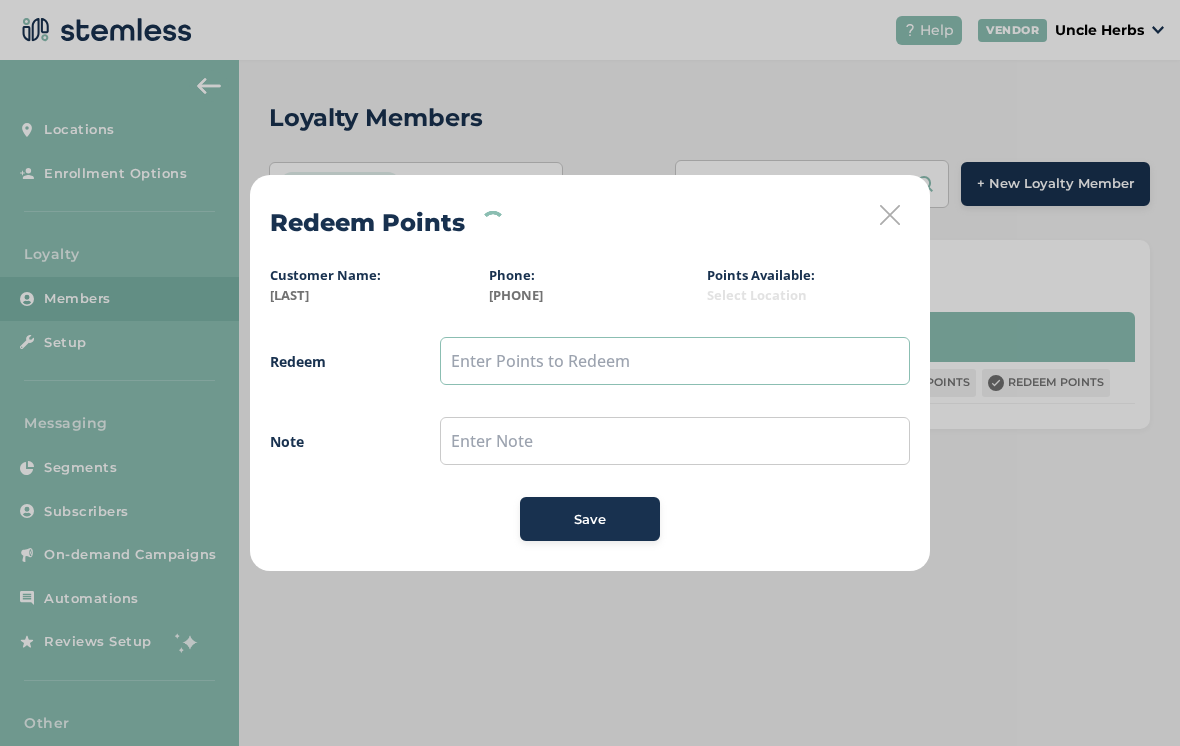 click at bounding box center (675, 361) 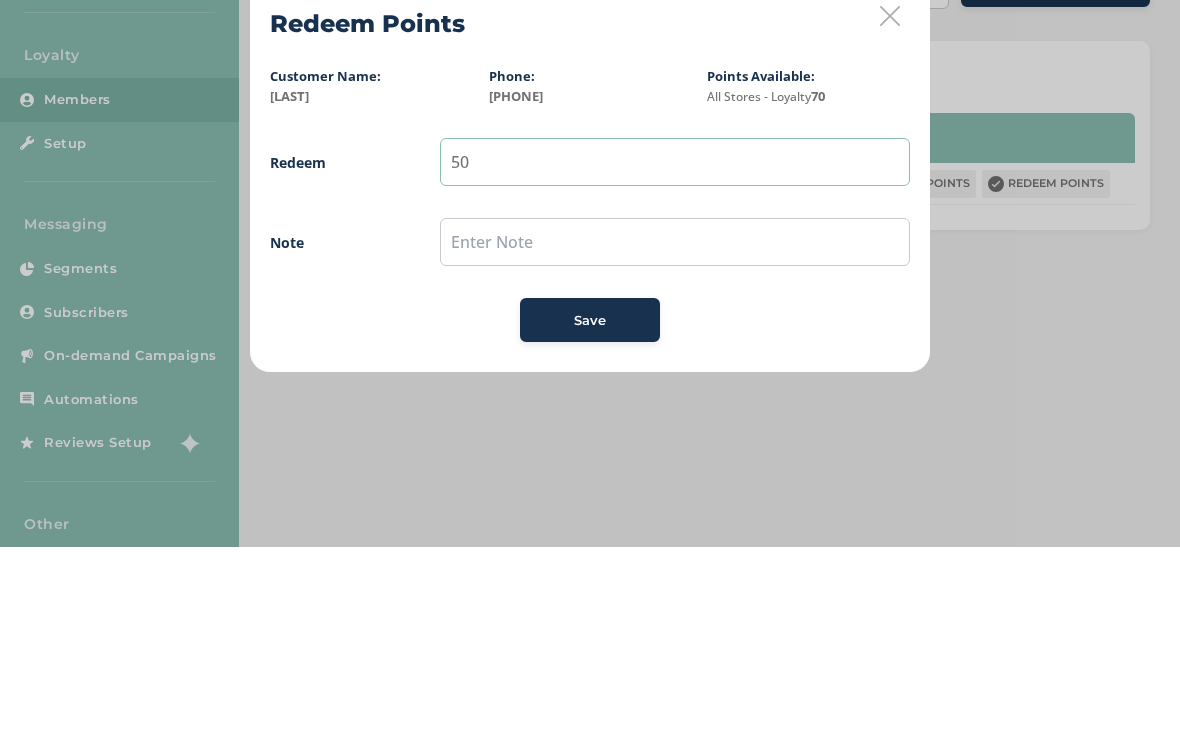 type on "50" 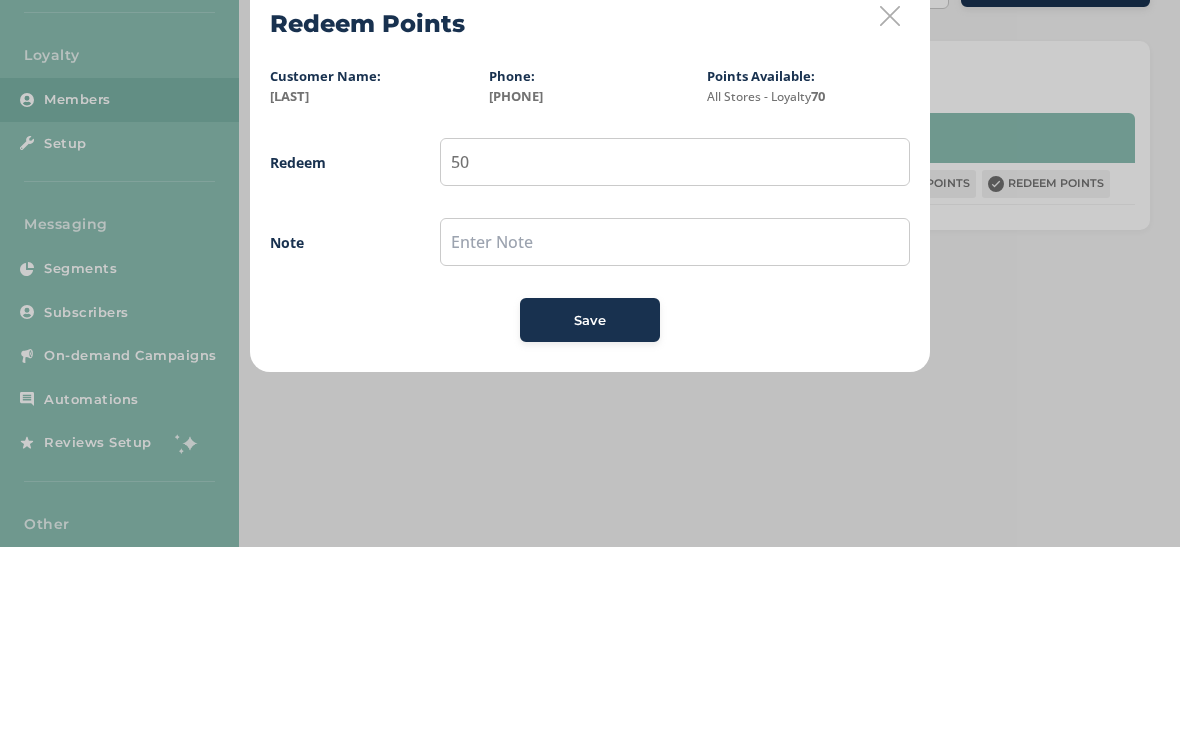 click on "Save" at bounding box center [590, 520] 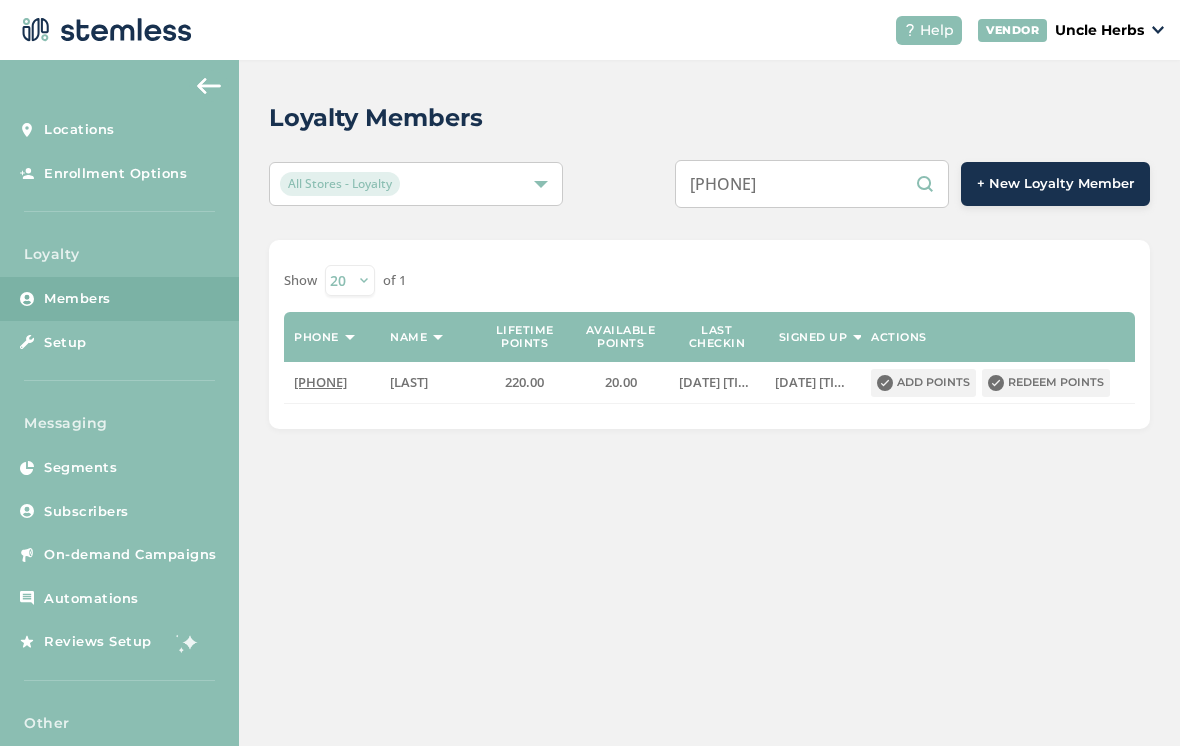 click on "[PHONE]" at bounding box center (812, 184) 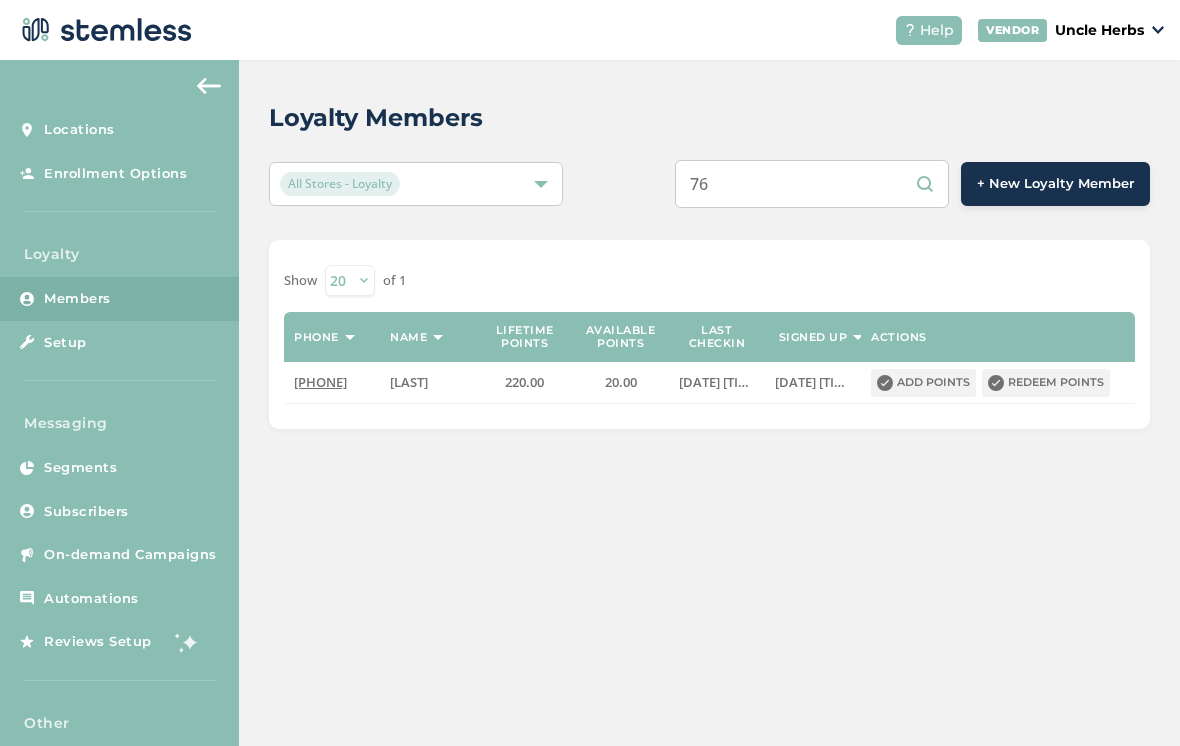 type on "7" 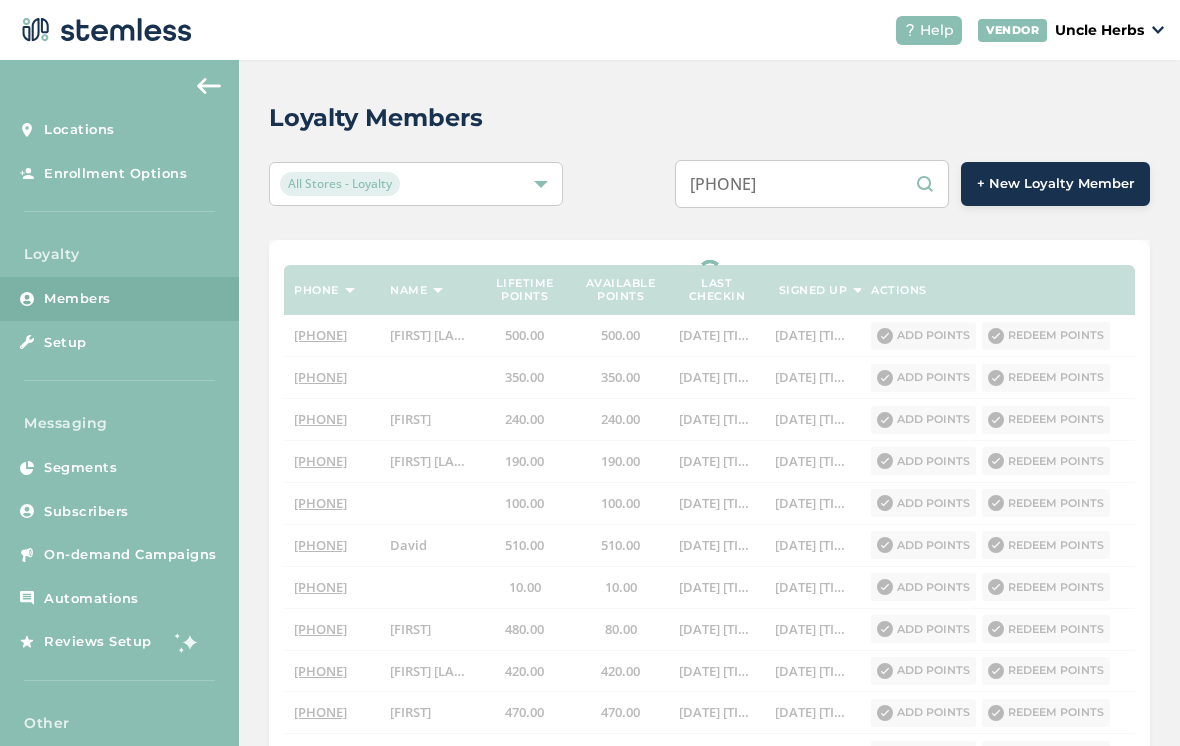 type on "[PHONE]" 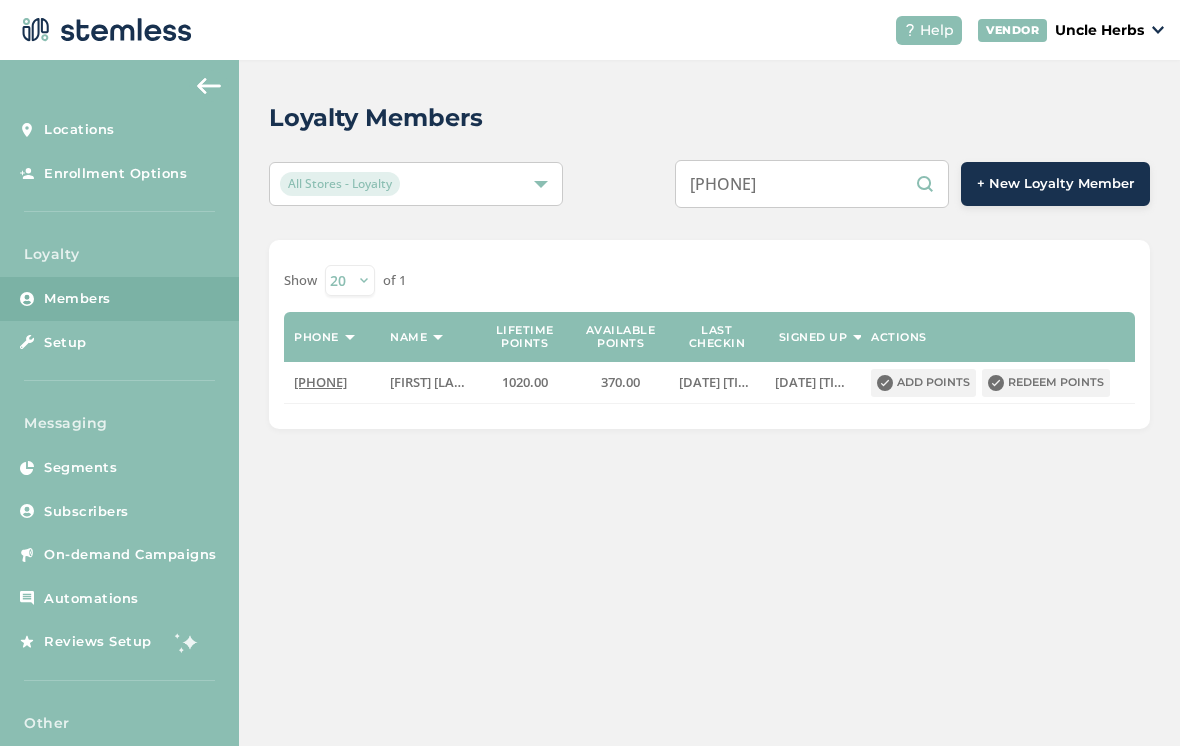 click on "Redeem points" at bounding box center [1046, 383] 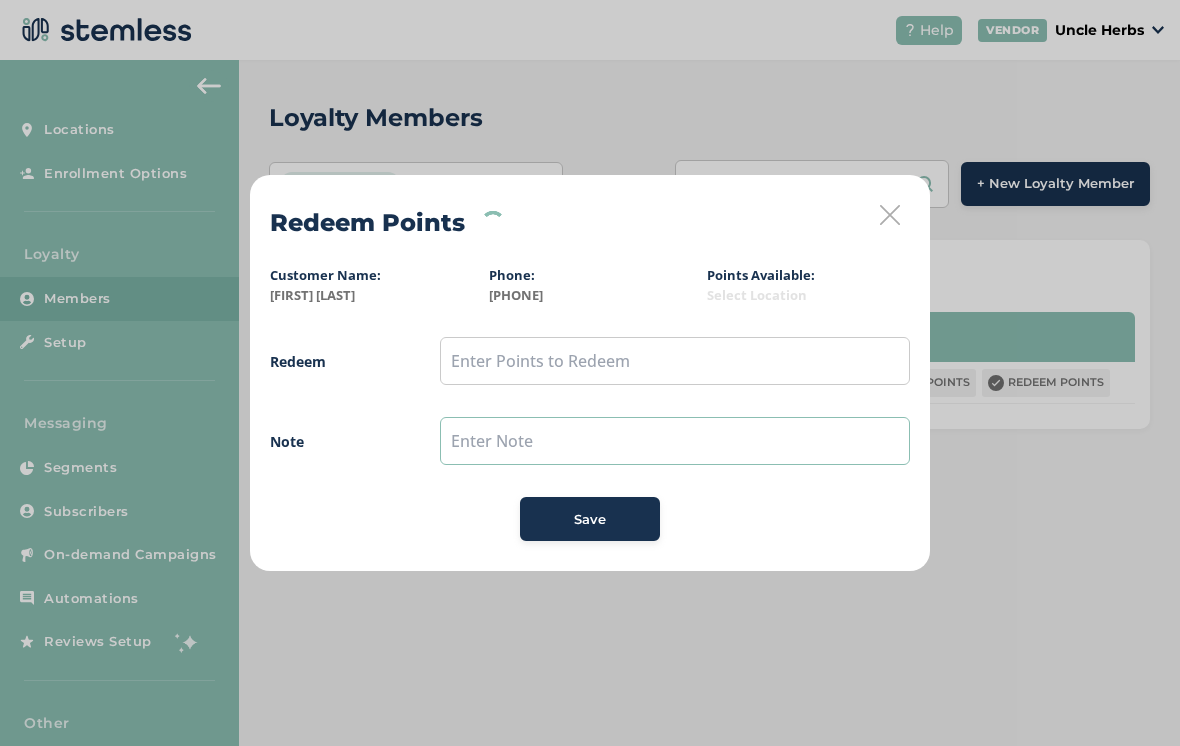 click at bounding box center (675, 441) 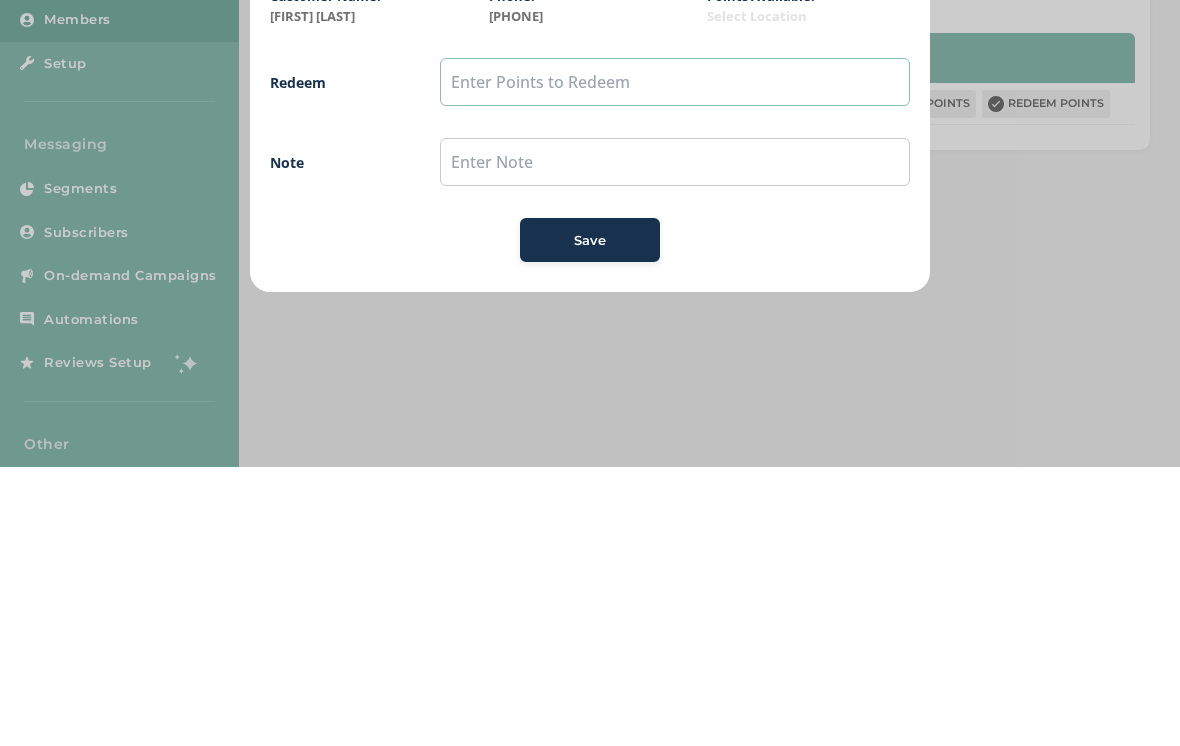 click at bounding box center [675, 361] 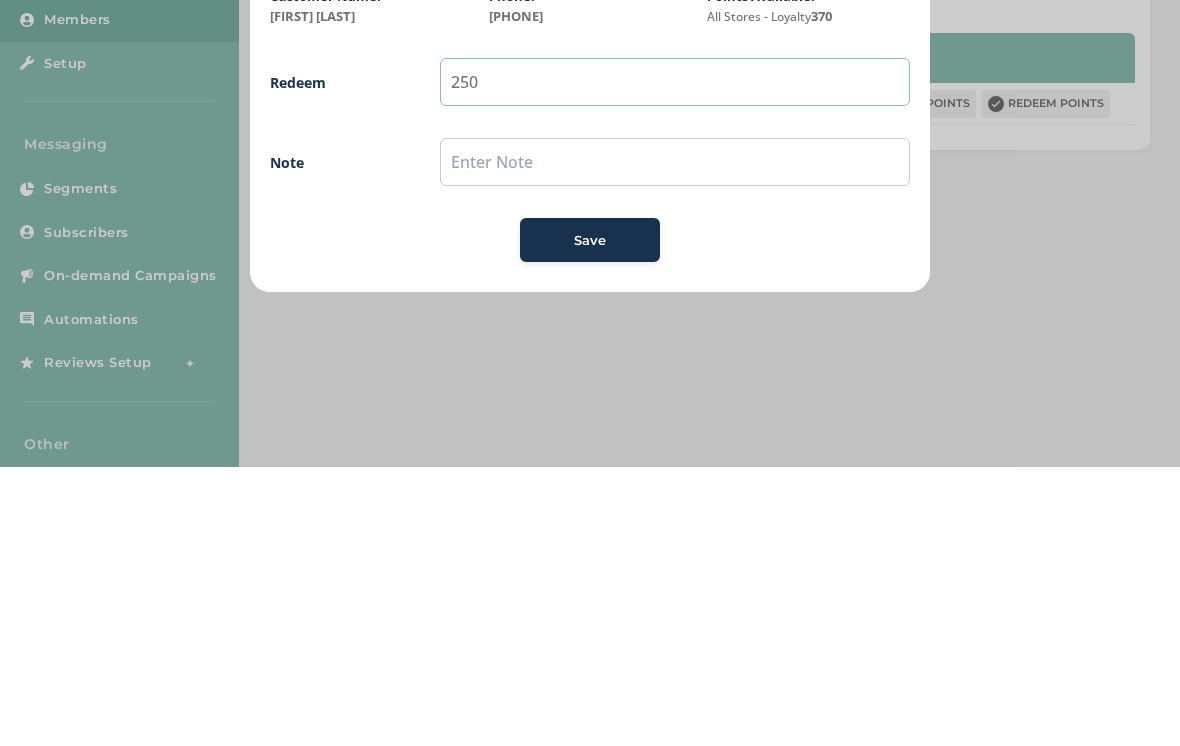 type on "250" 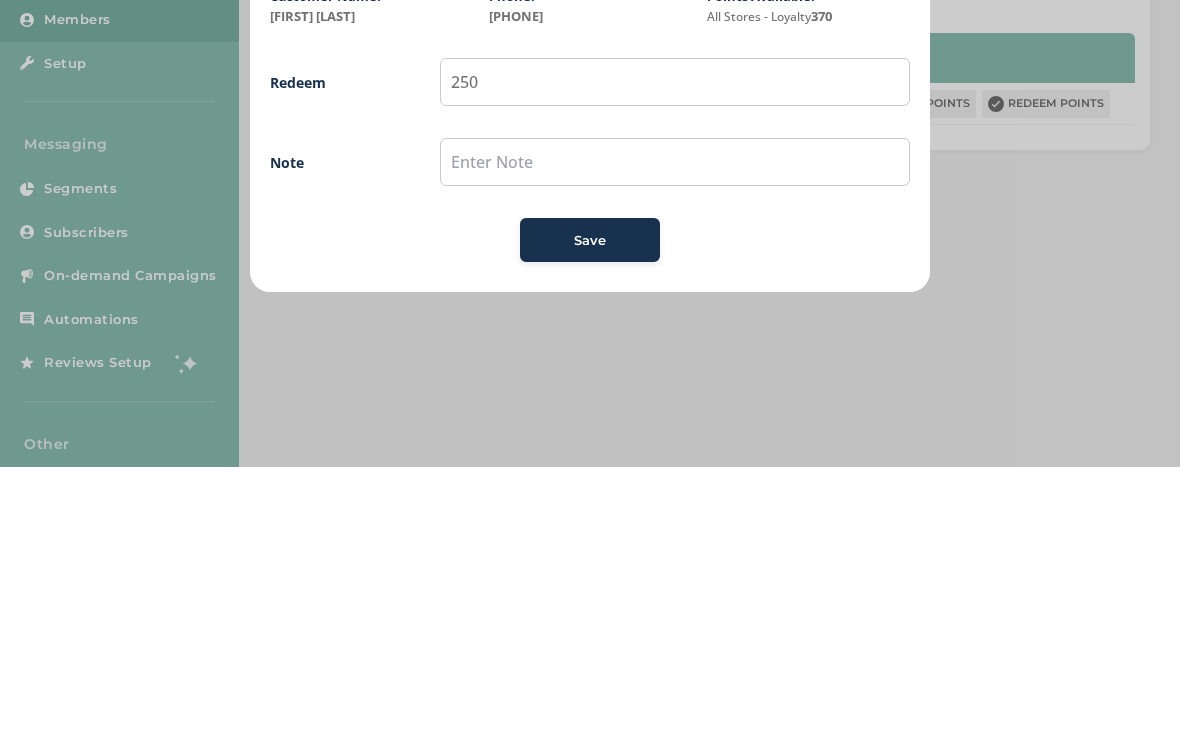 click on "Redeem 250 Note Save" at bounding box center [590, 439] 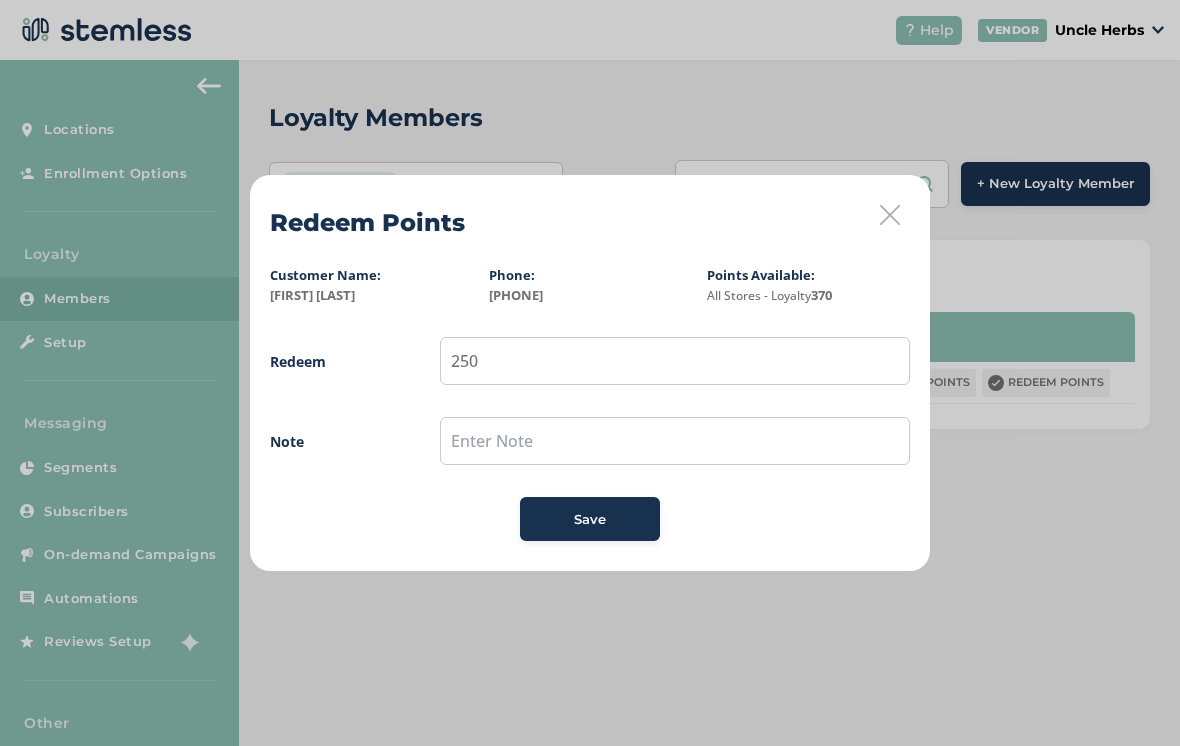 click on "Save" at bounding box center [590, 519] 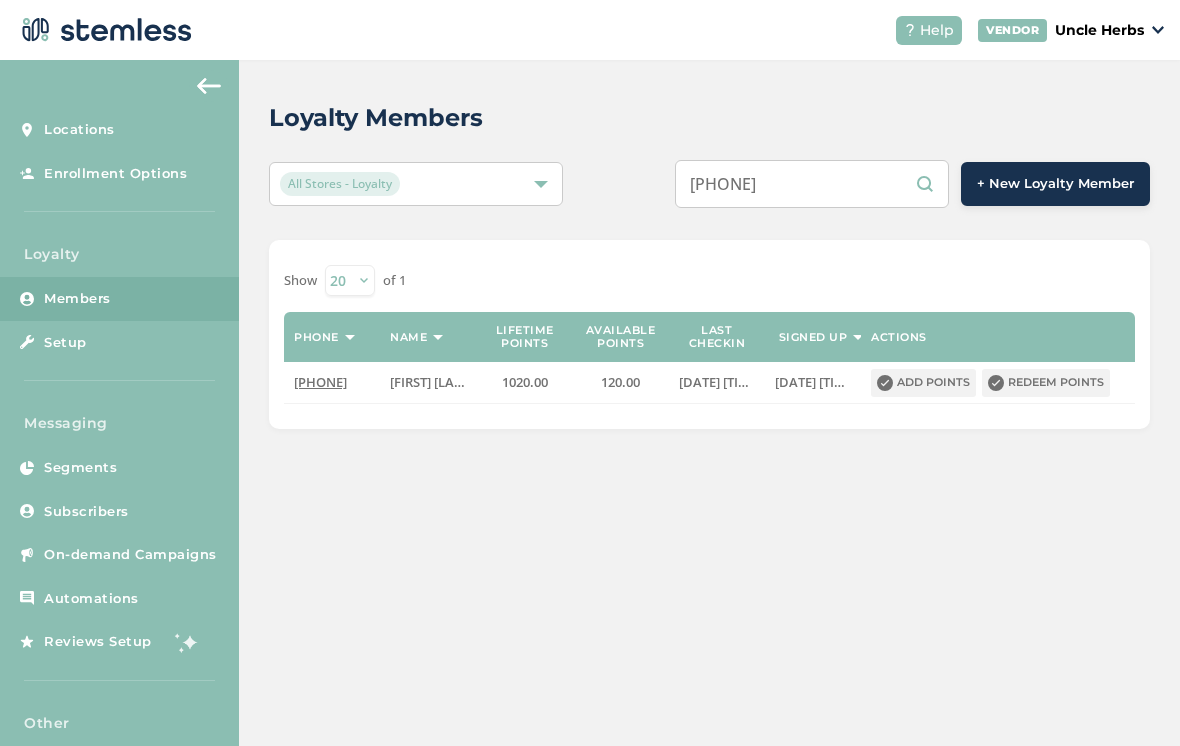 click on "Redeem points" at bounding box center (1046, 383) 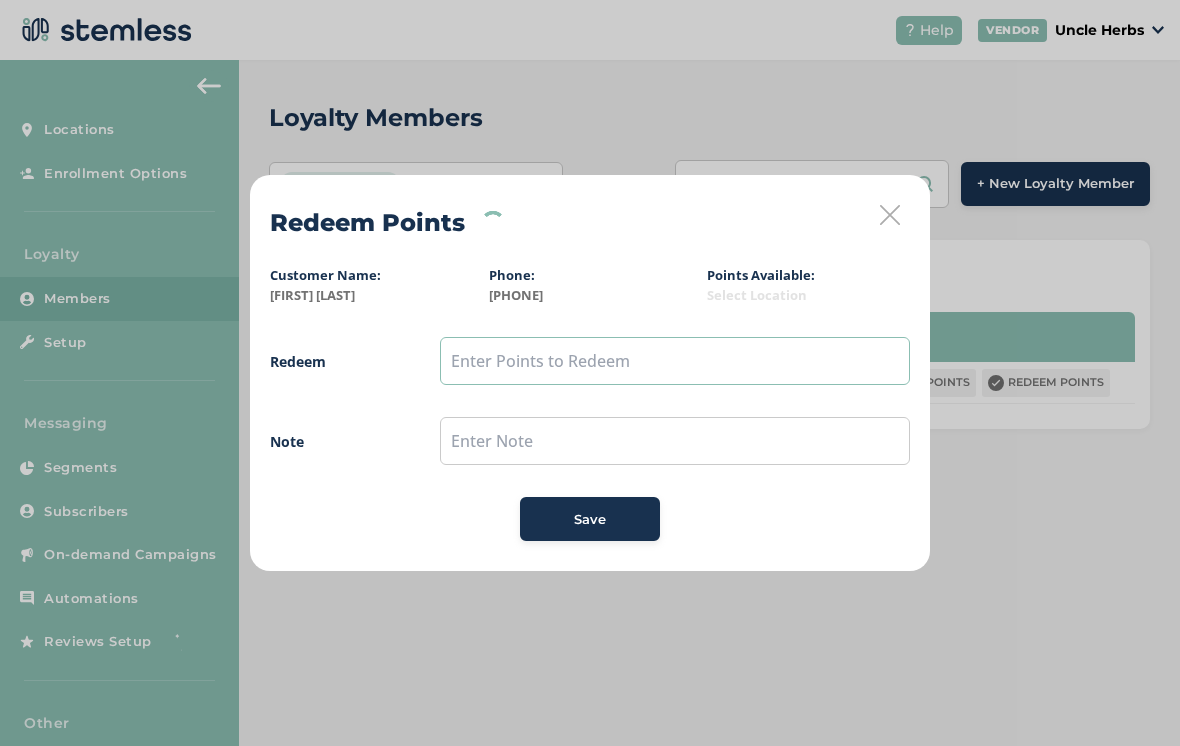 click at bounding box center (675, 361) 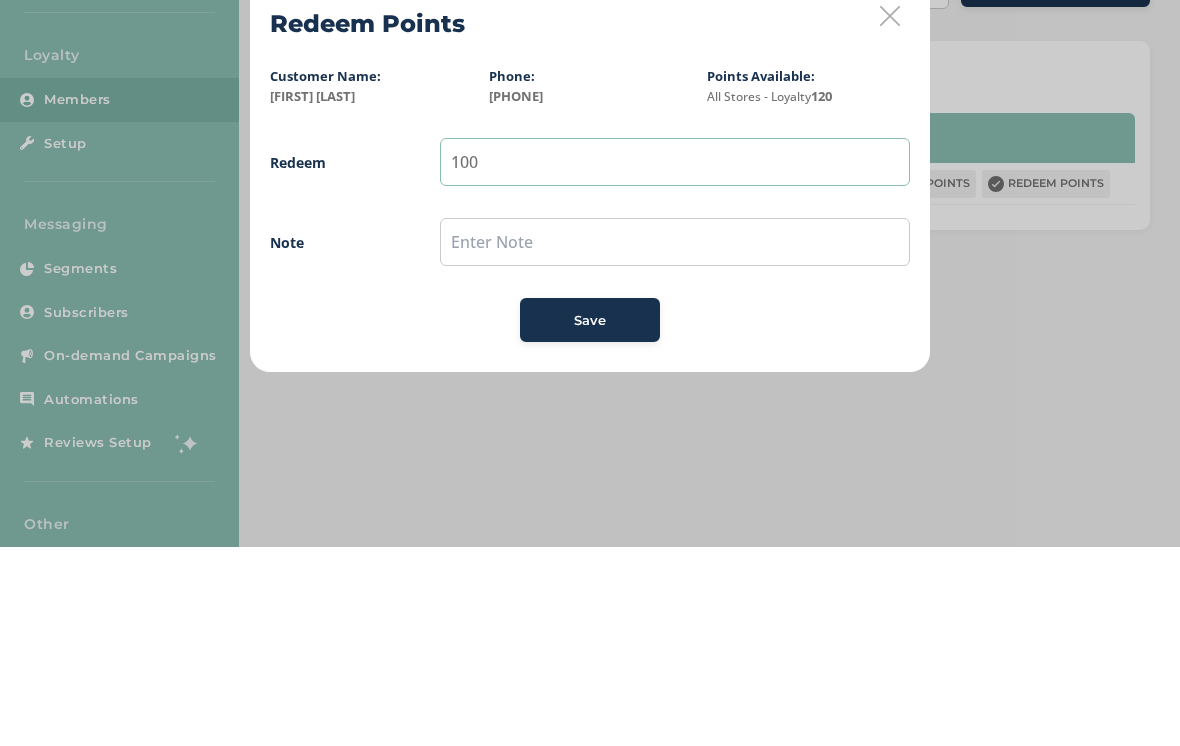 type on "100" 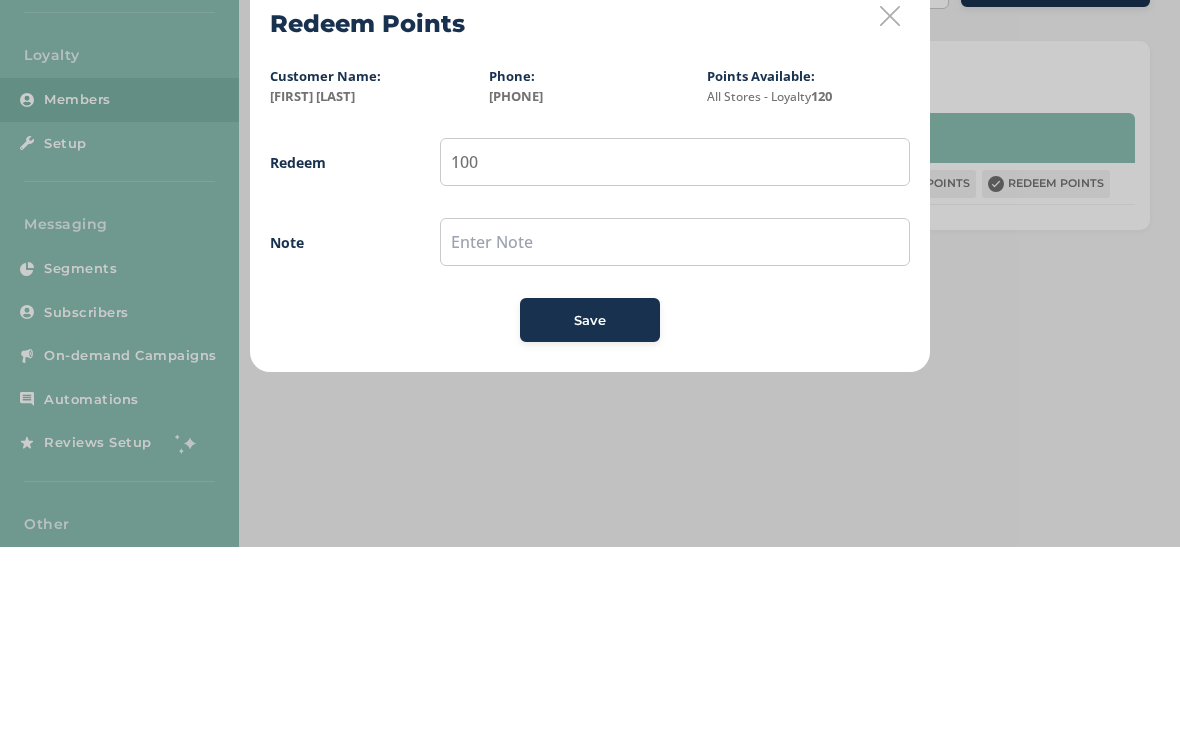 click on "Redeem" at bounding box center (335, 361) 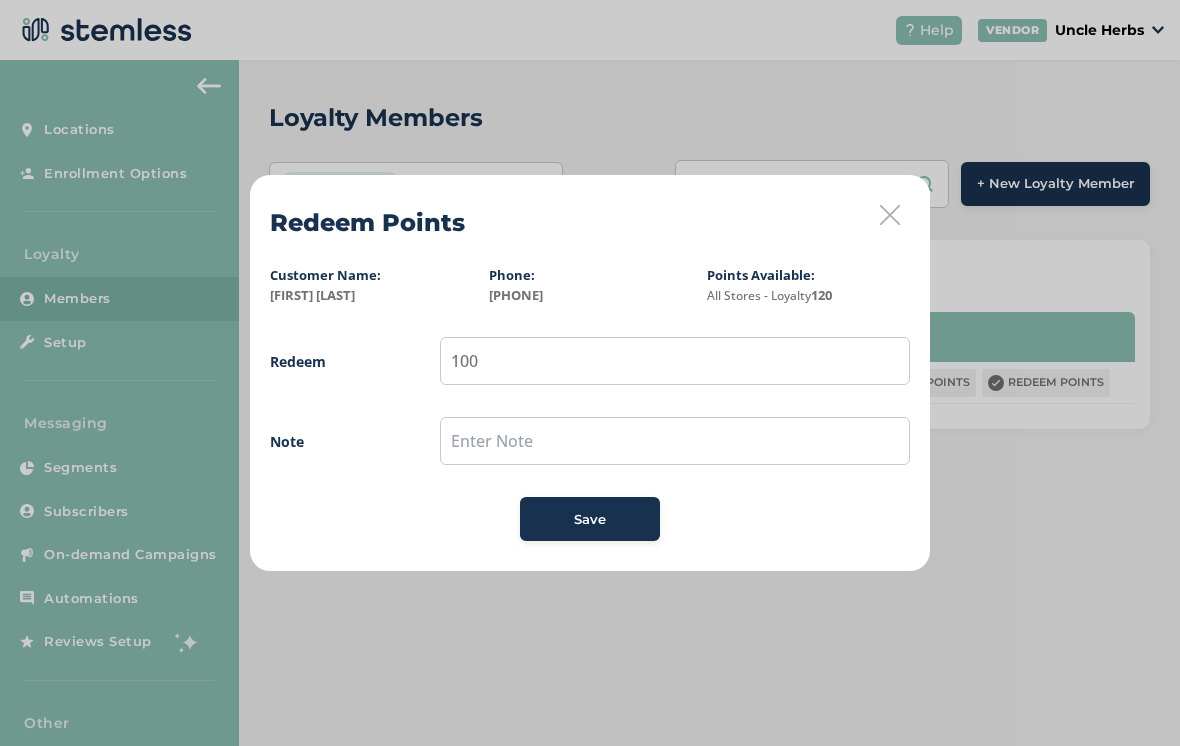 click on "Save" at bounding box center (590, 520) 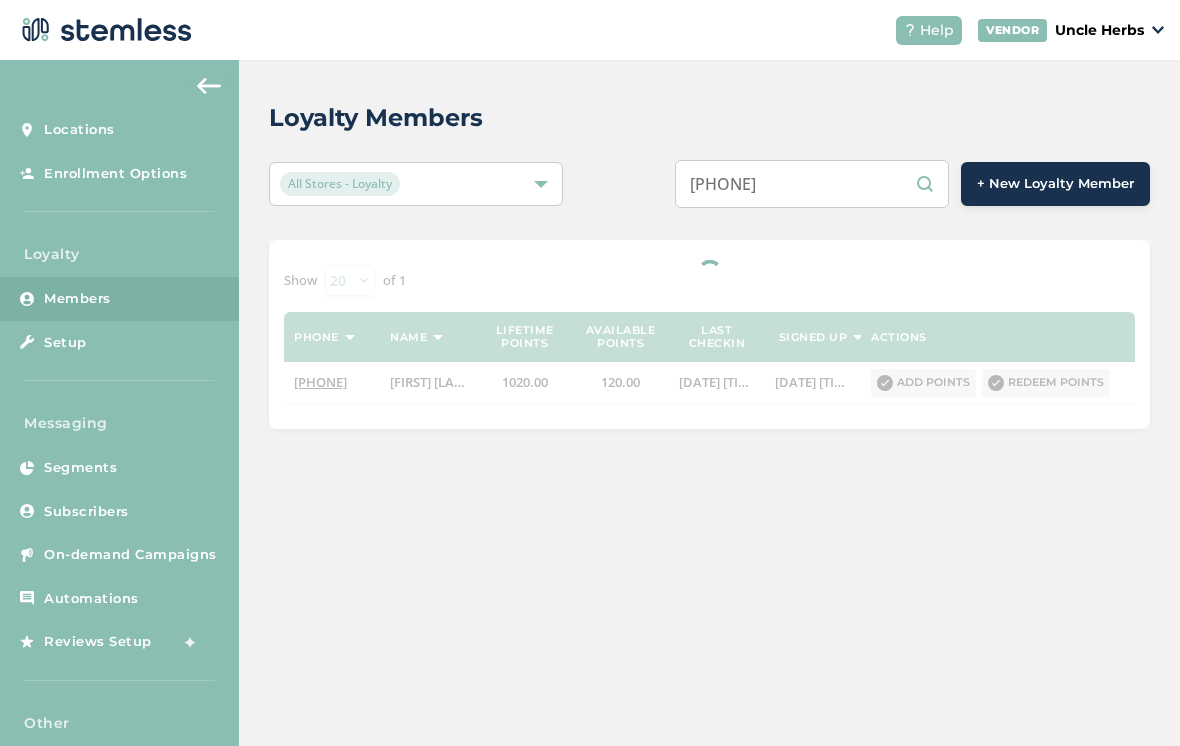 click on "[PHONE]" at bounding box center (812, 184) 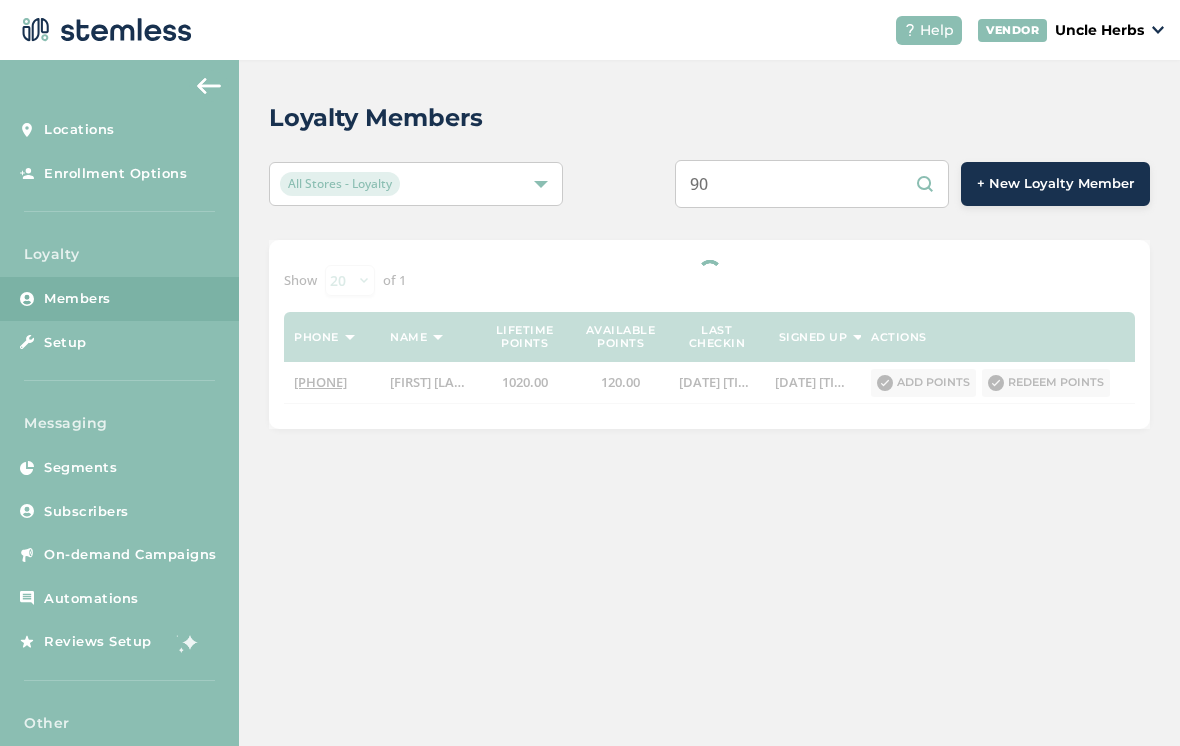 type on "9" 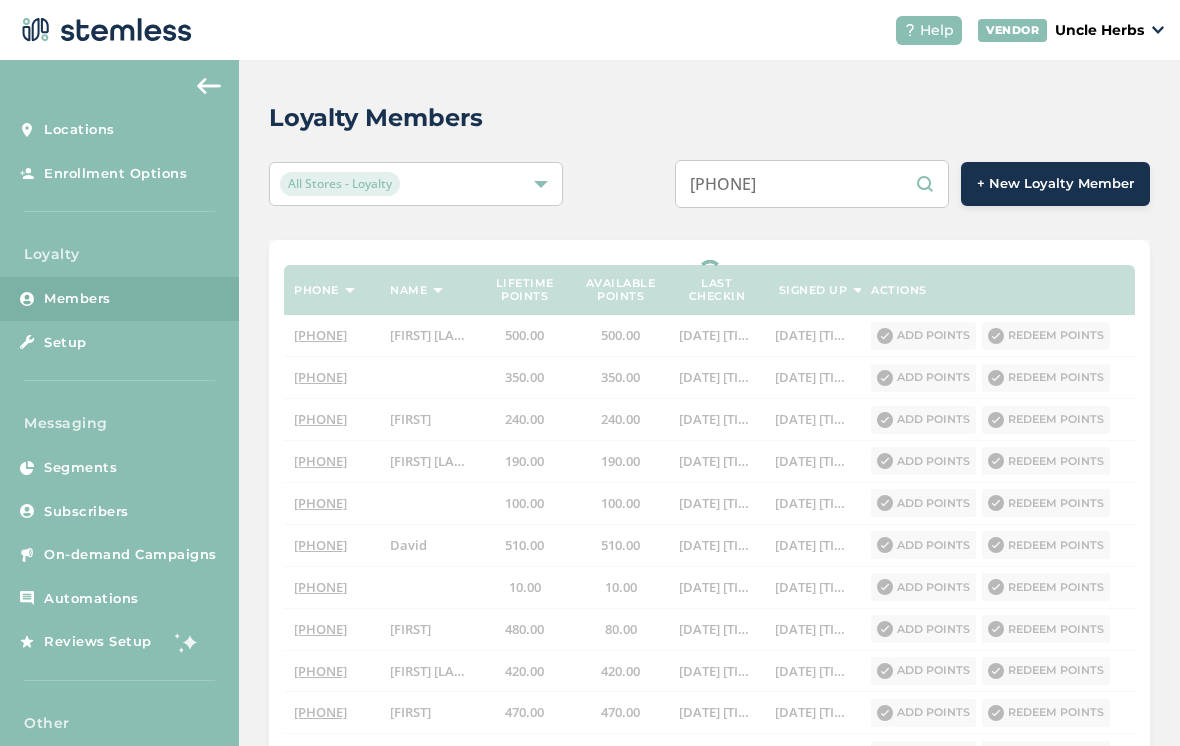 type on "[PHONE]" 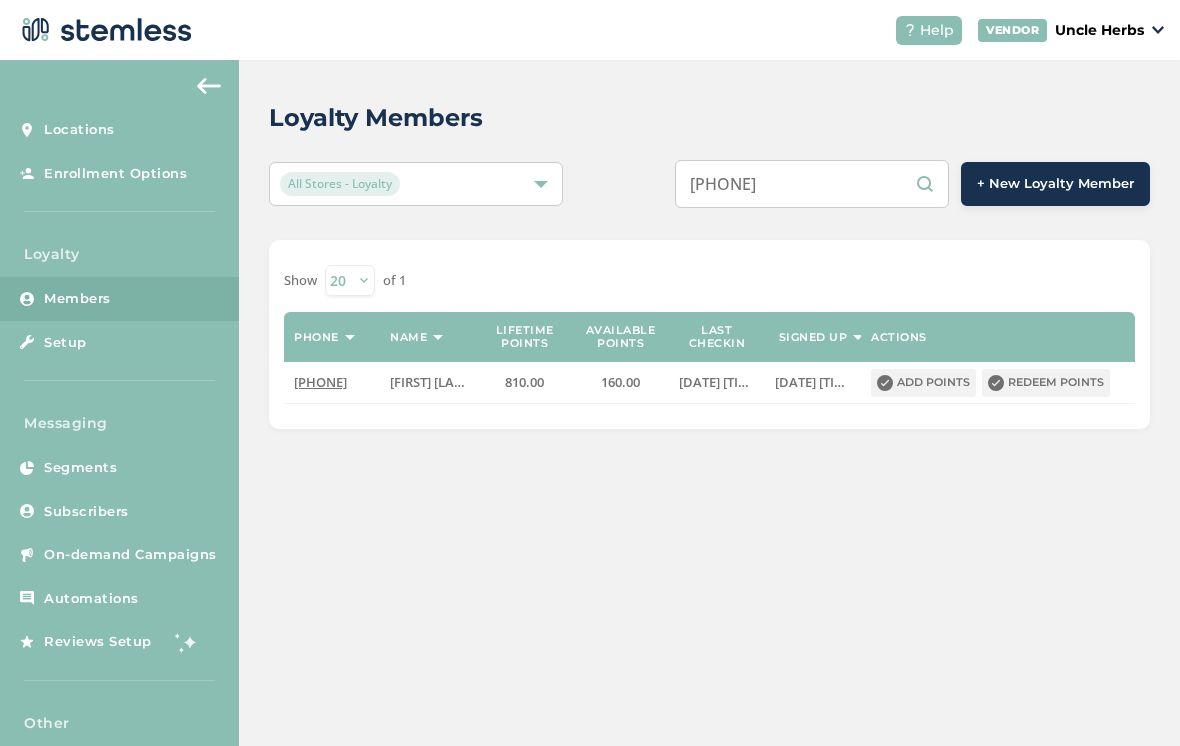 click on "Redeem points" at bounding box center (1046, 383) 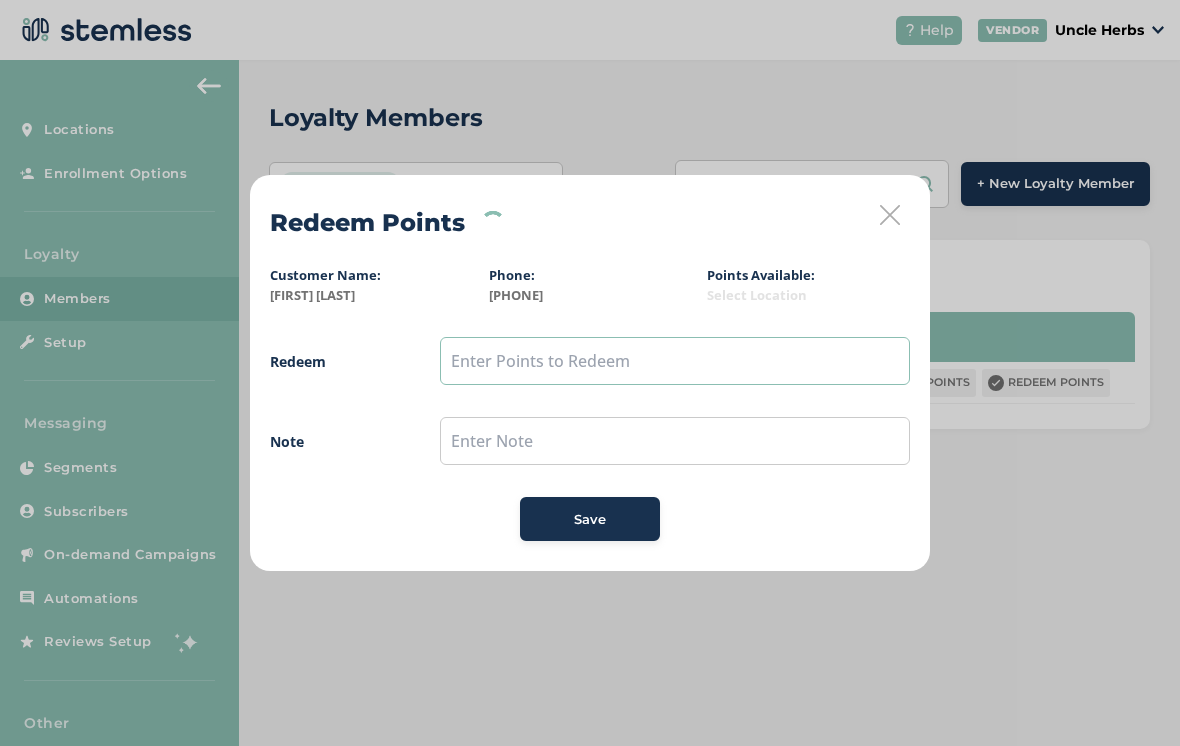 click at bounding box center (675, 361) 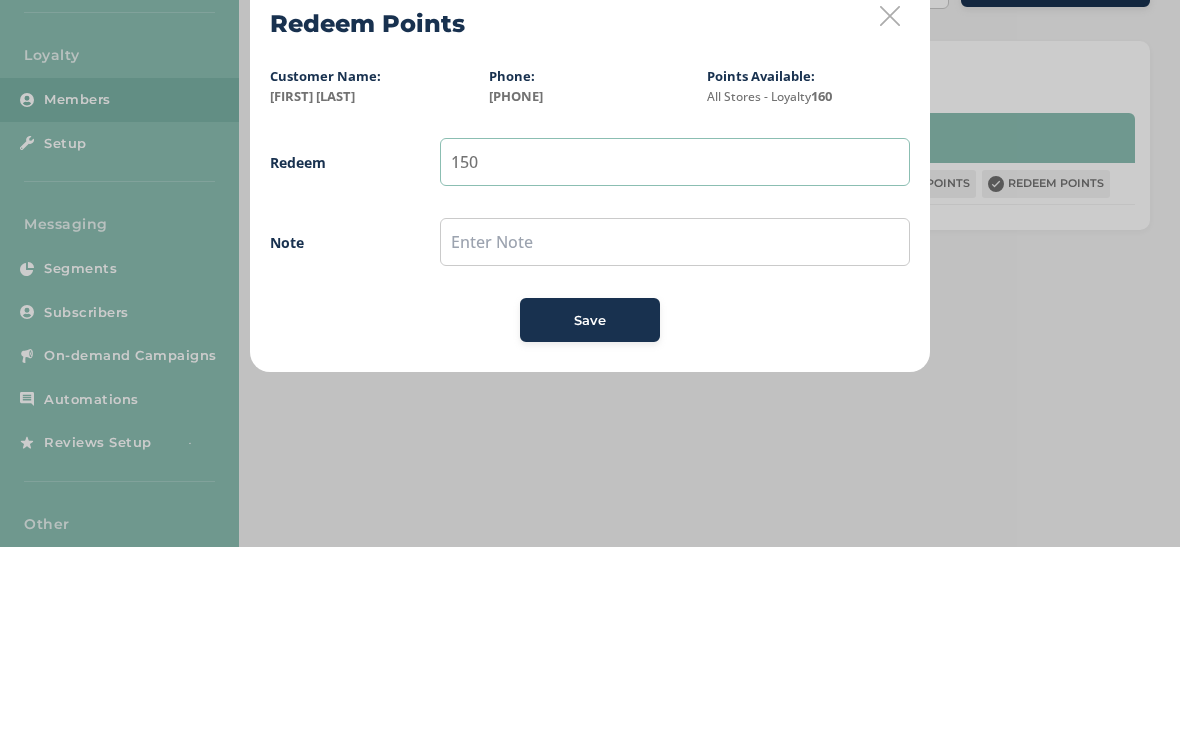 type on "150" 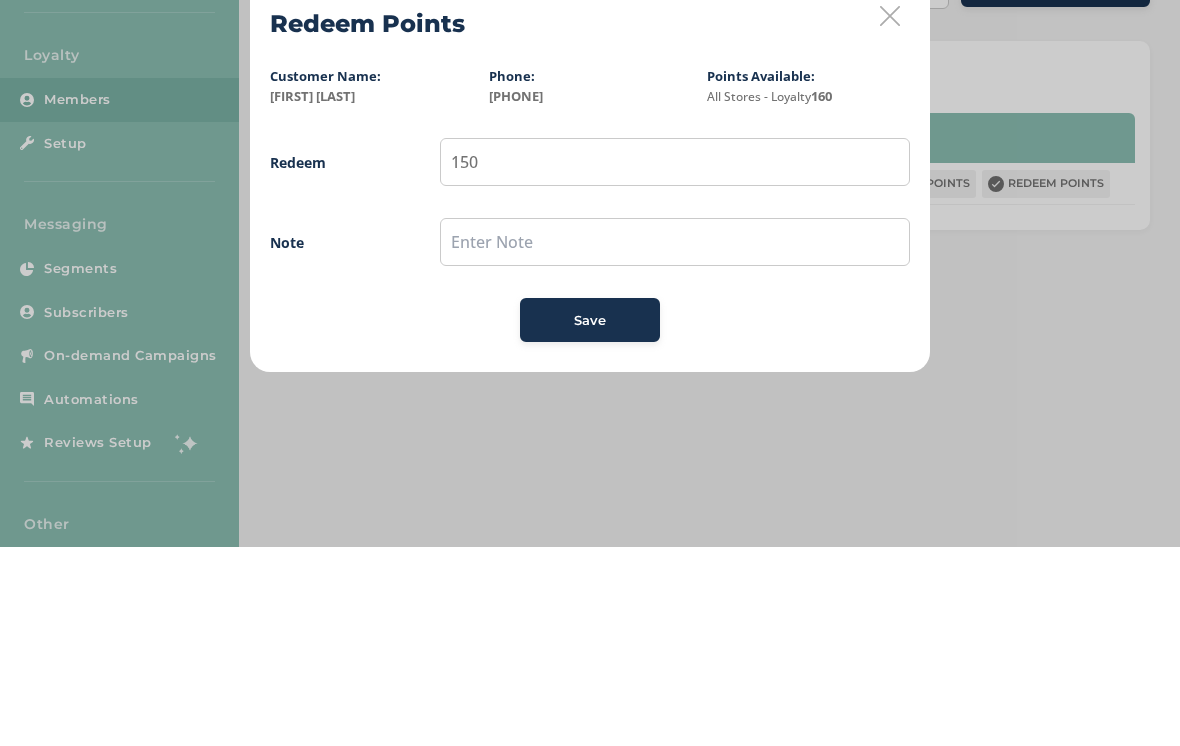click on "Note" at bounding box center [590, 441] 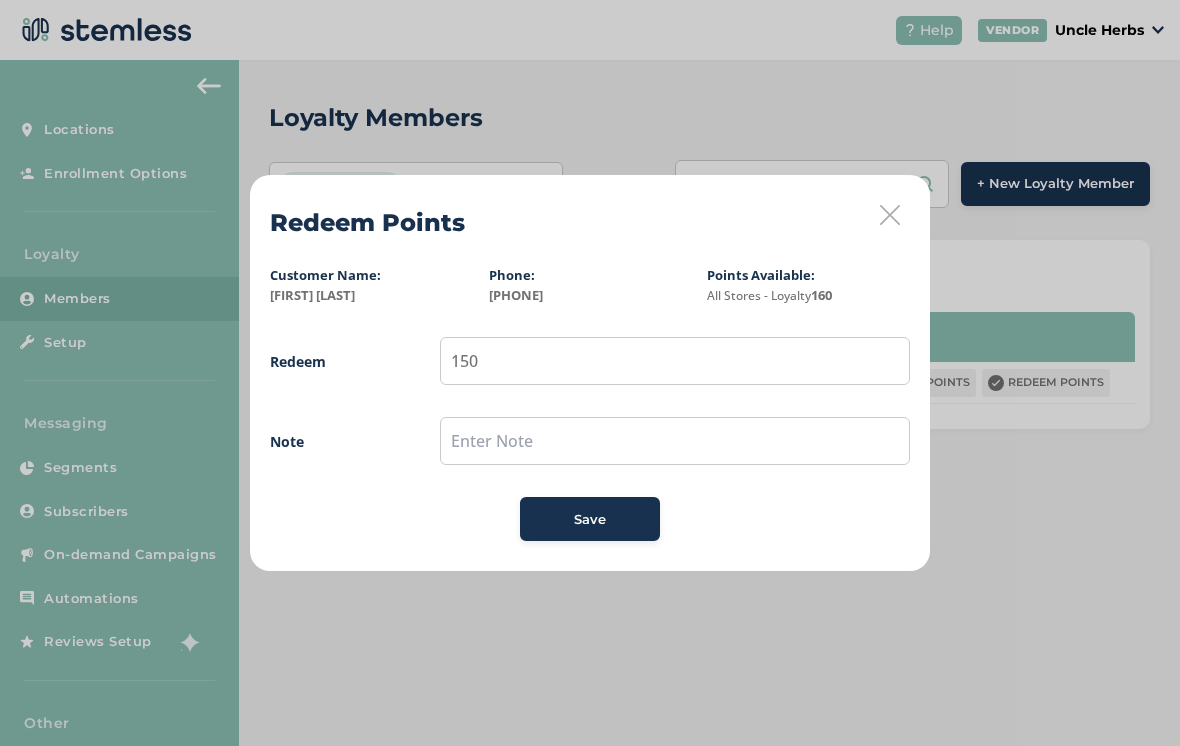 click on "Save" at bounding box center [590, 519] 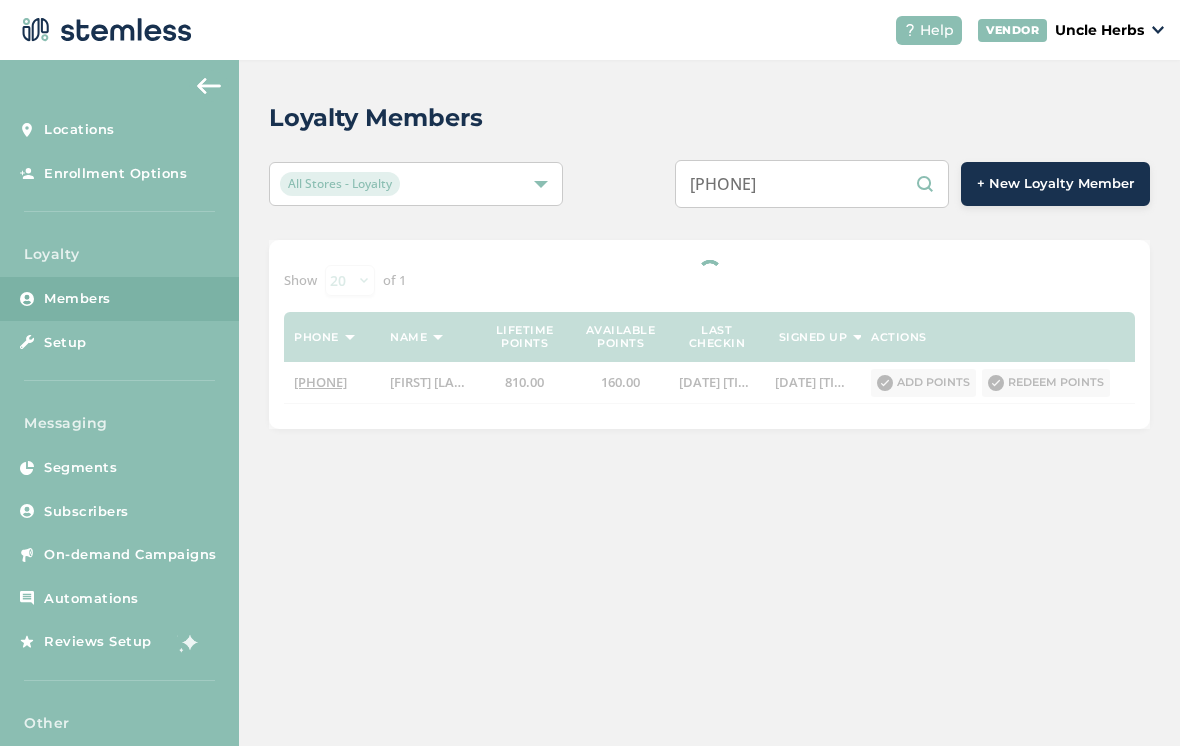 click on "[PHONE]" at bounding box center (812, 184) 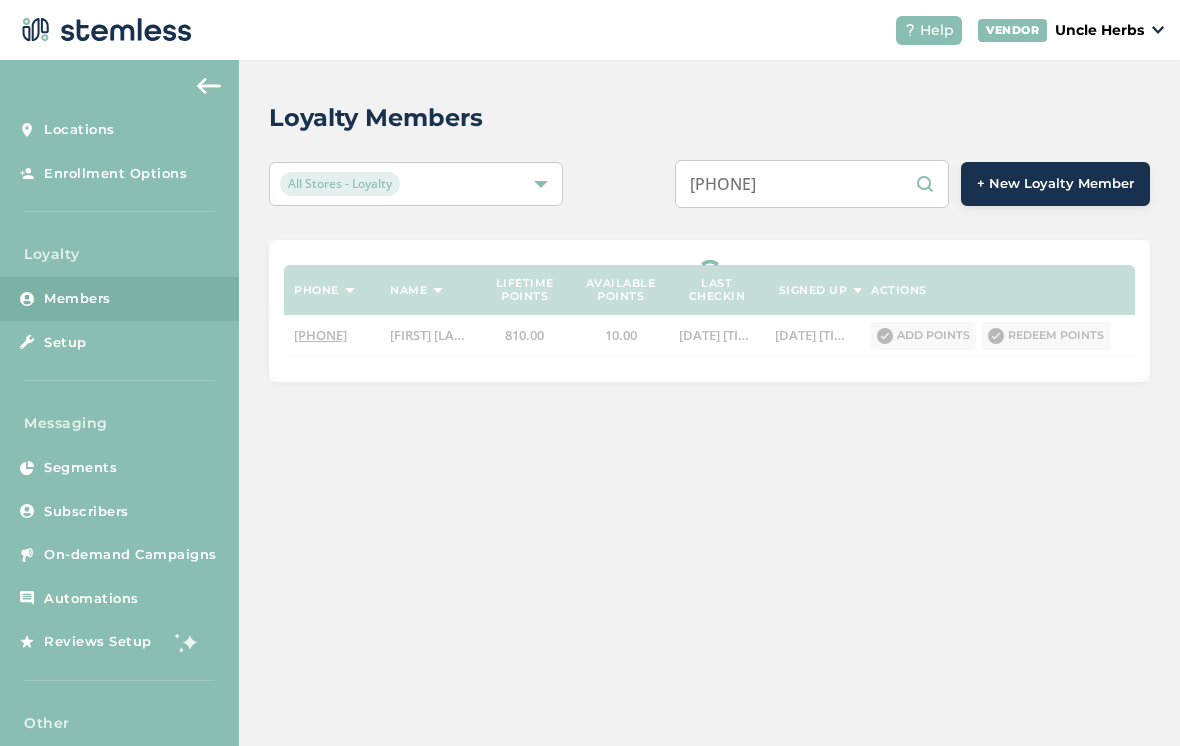 type on "[PHONE]" 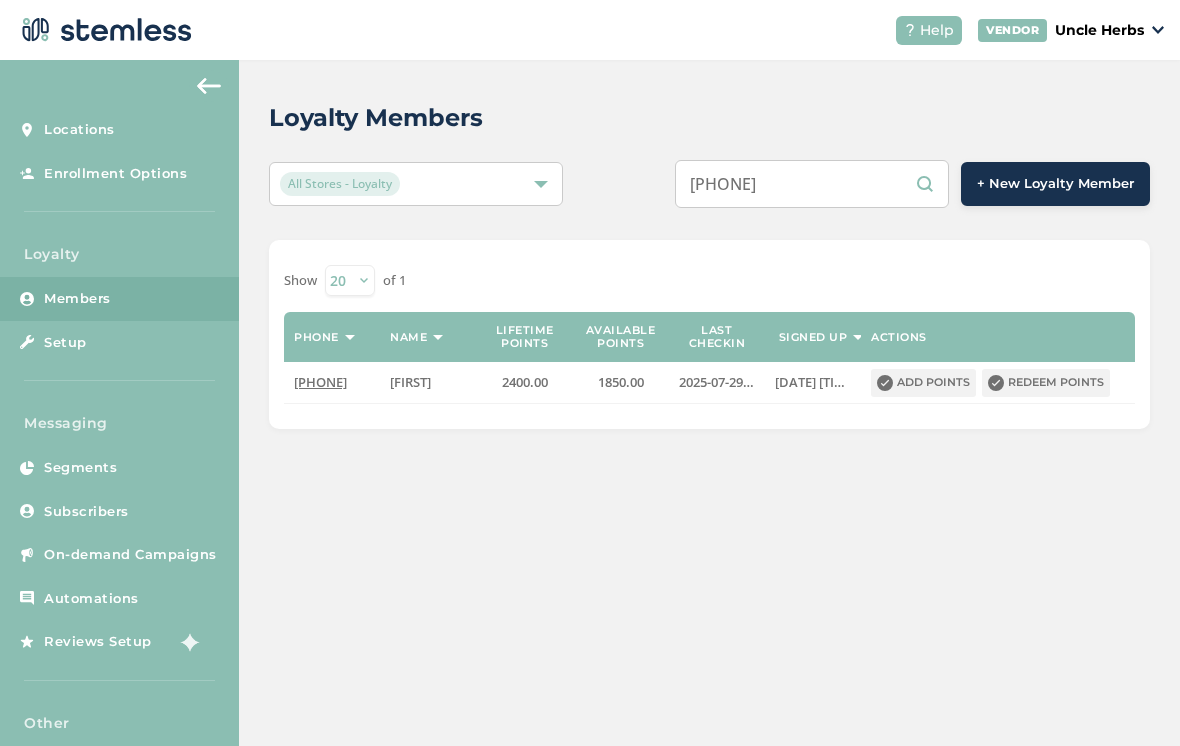 click on "Redeem points" at bounding box center (1046, 383) 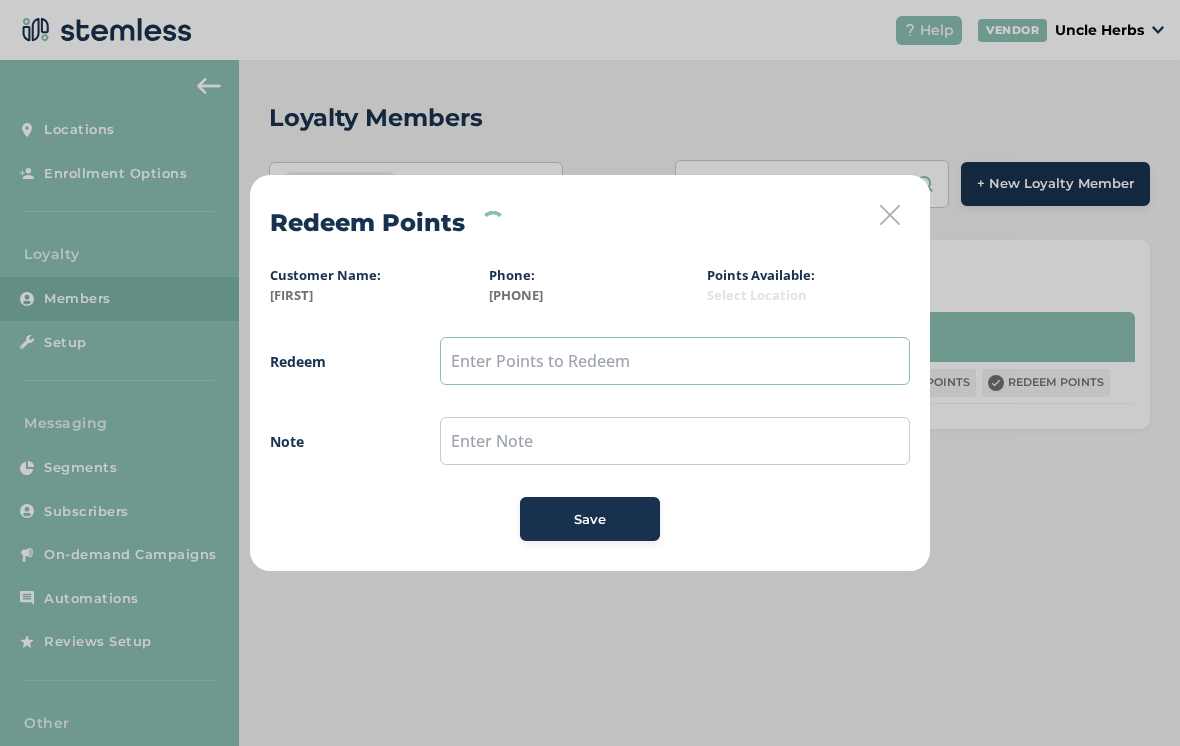 click at bounding box center (675, 361) 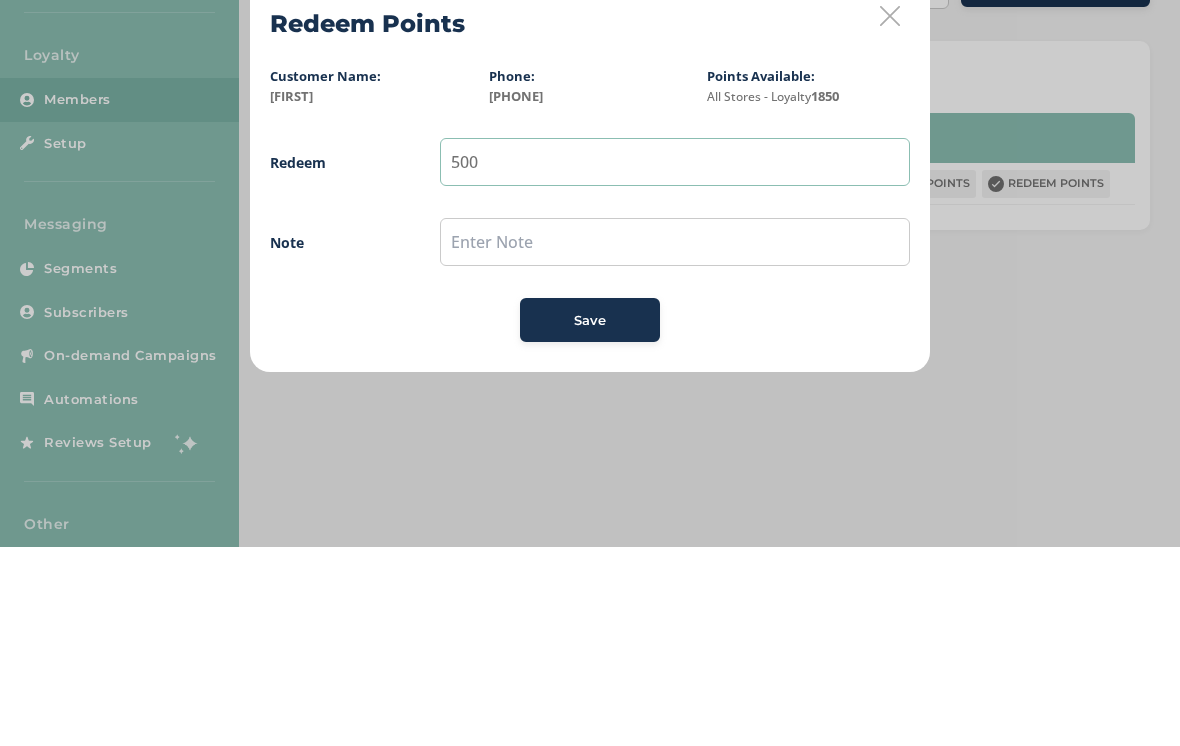 type on "500" 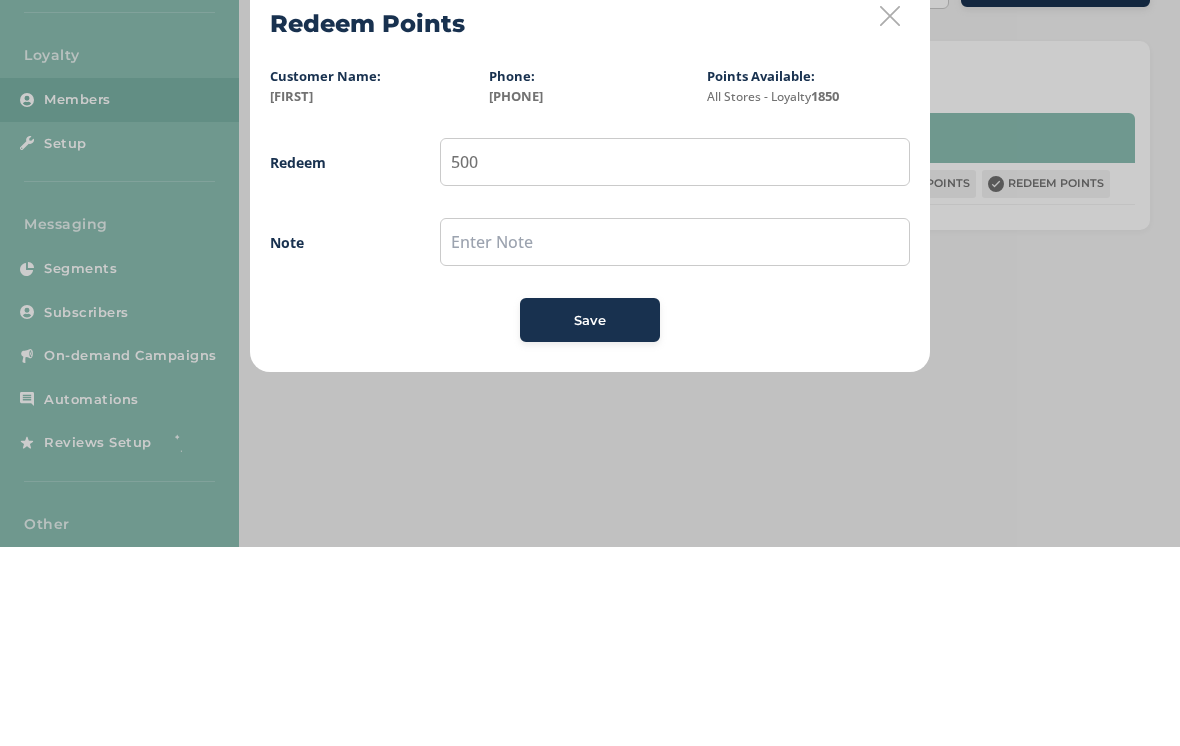 click on "Redeem 500 Note Save" at bounding box center (590, 439) 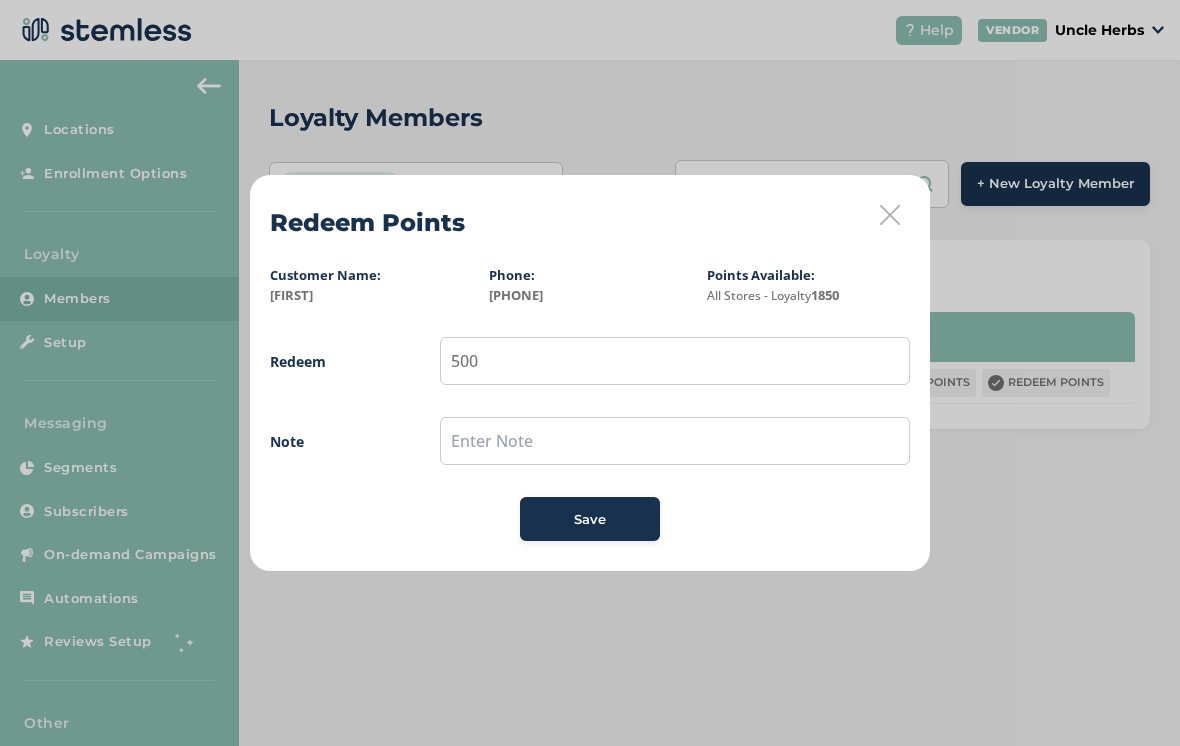 click on "Save" at bounding box center (590, 520) 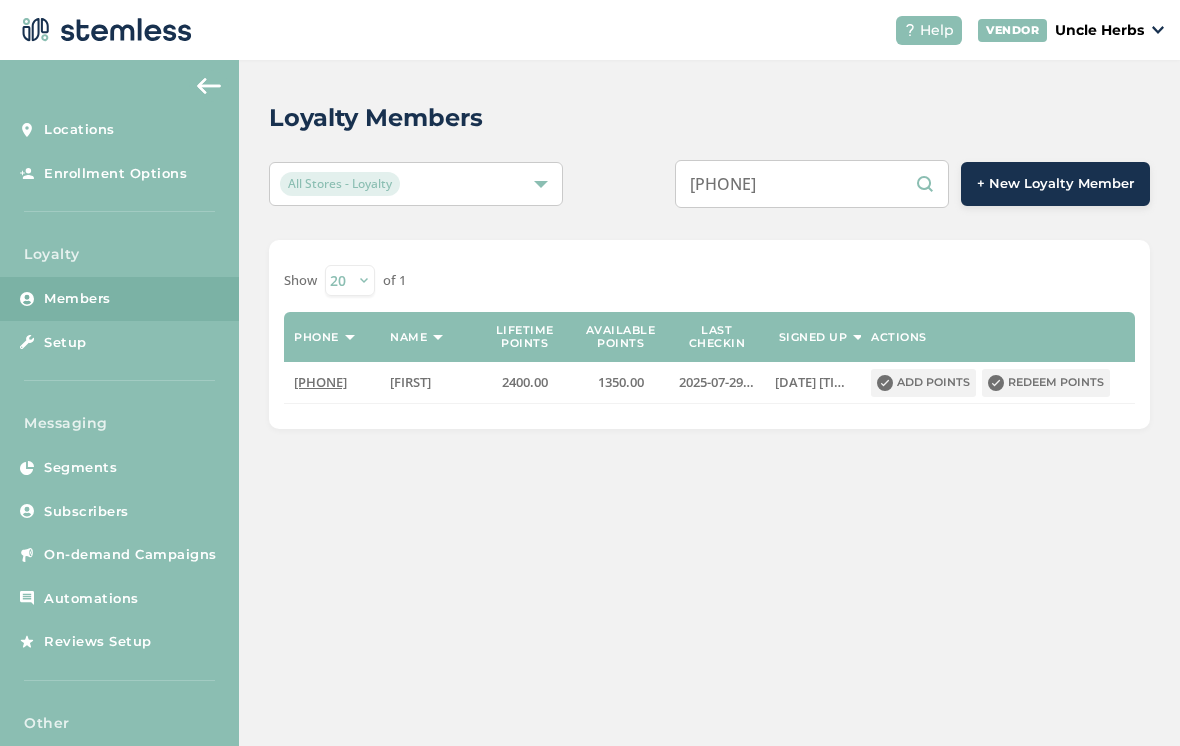 scroll, scrollTop: 22, scrollLeft: 0, axis: vertical 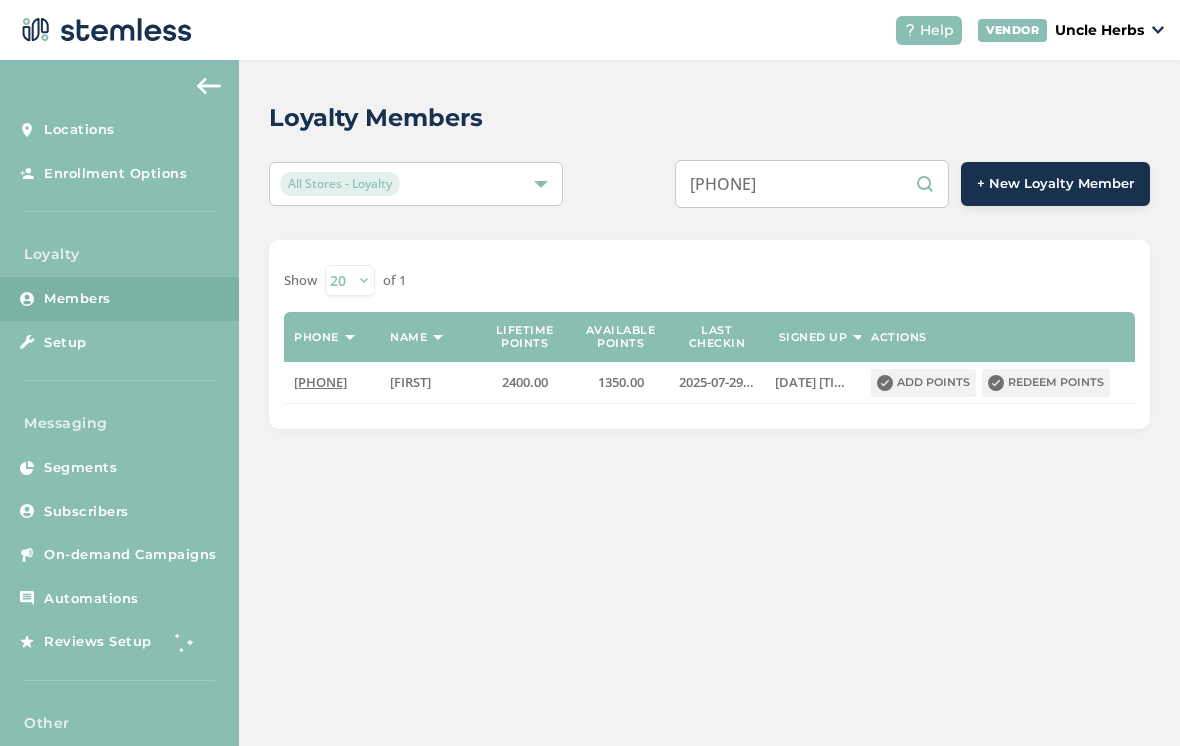 click on "[PHONE]" at bounding box center (812, 184) 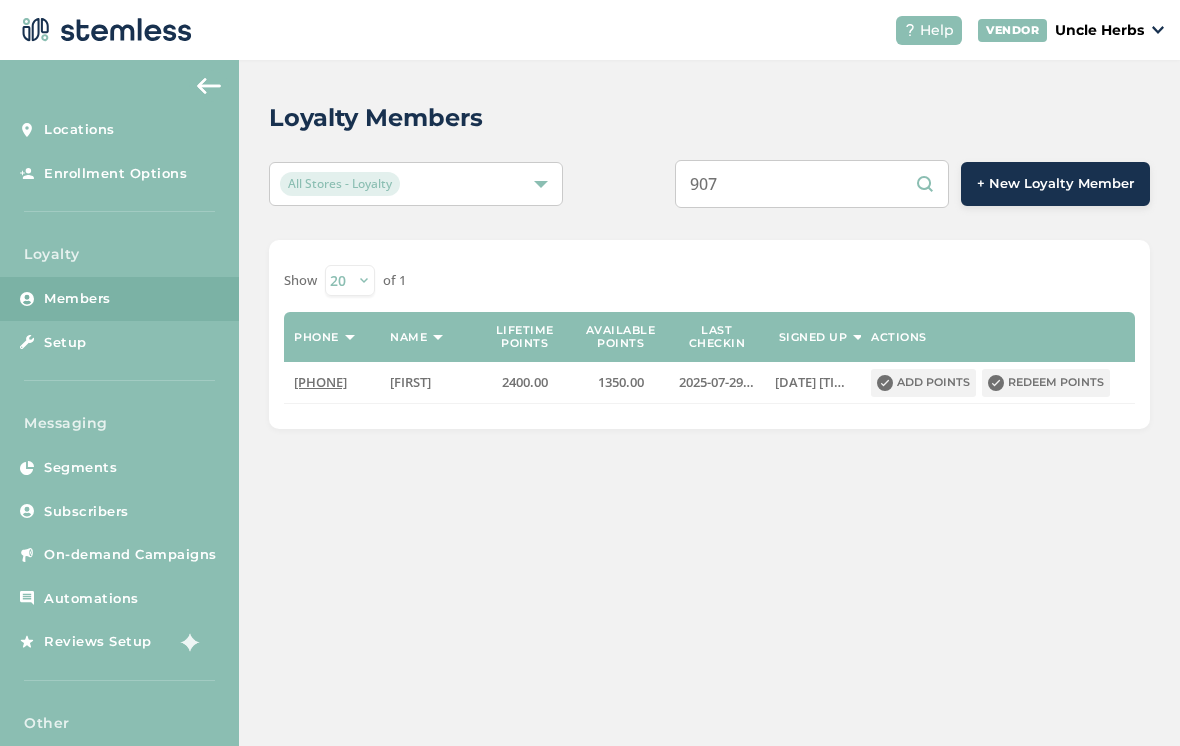 type on "907" 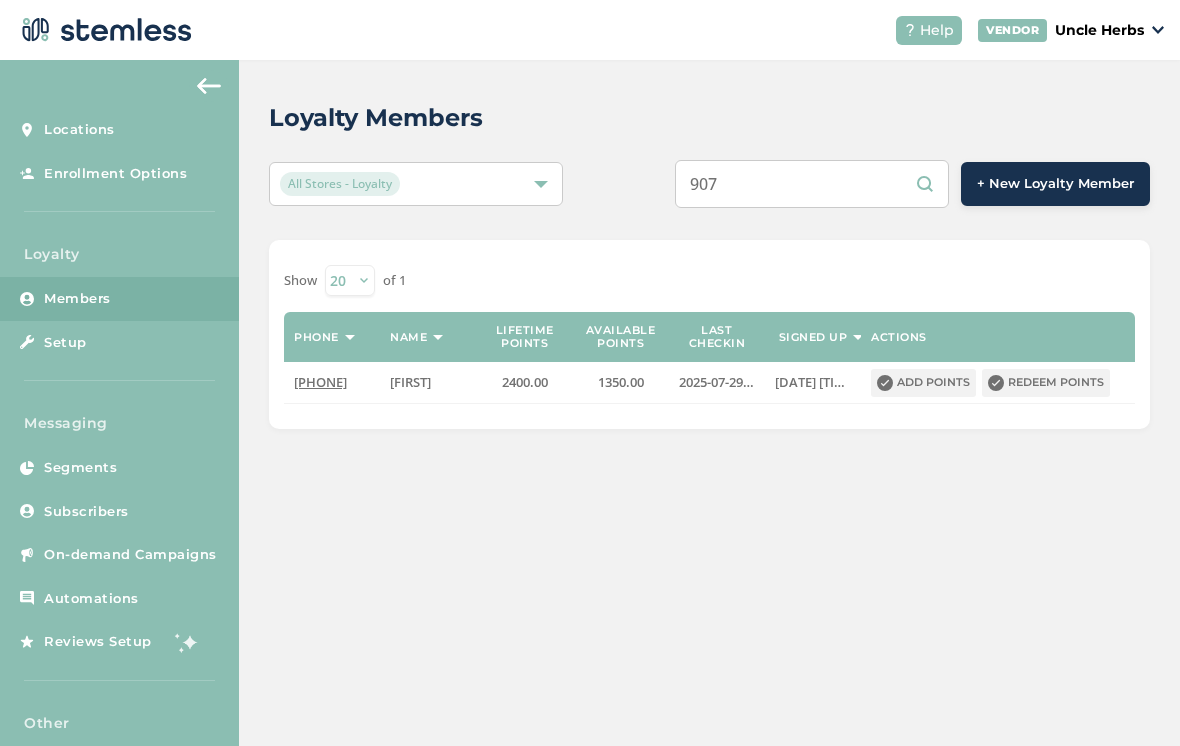 click on "Show  20   50   100  of 1" at bounding box center [709, 280] 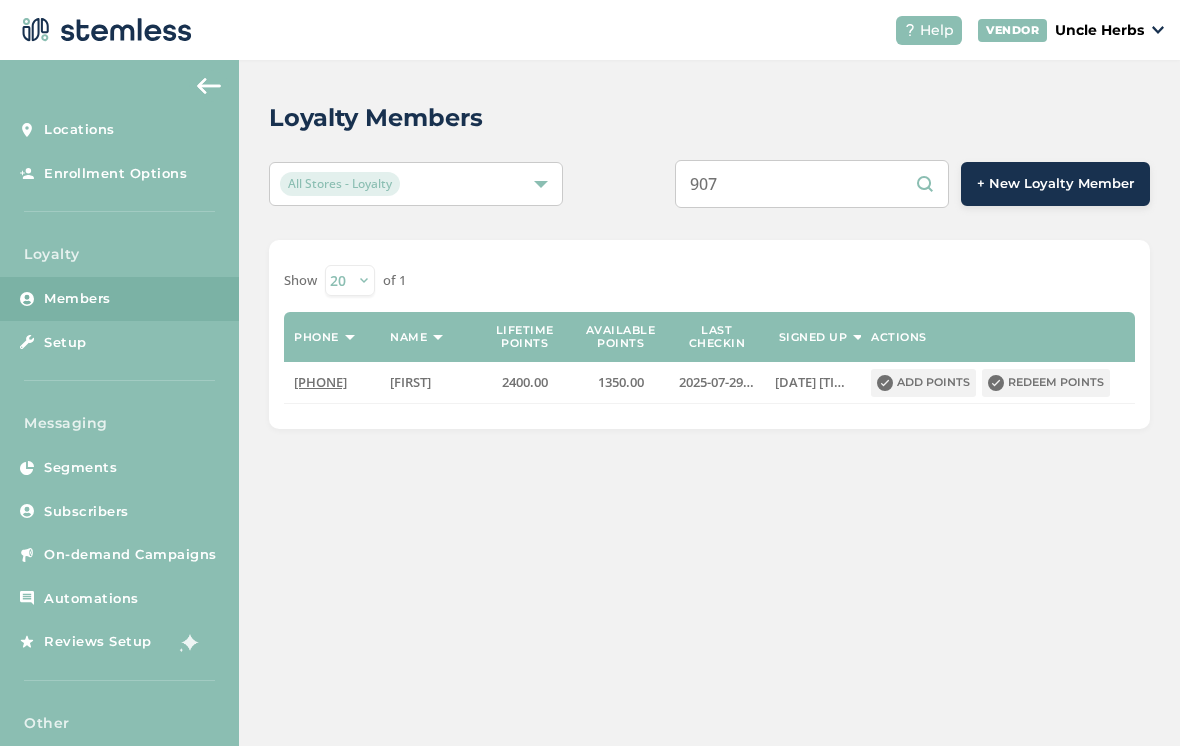 click on "Redeem points" at bounding box center (1046, 383) 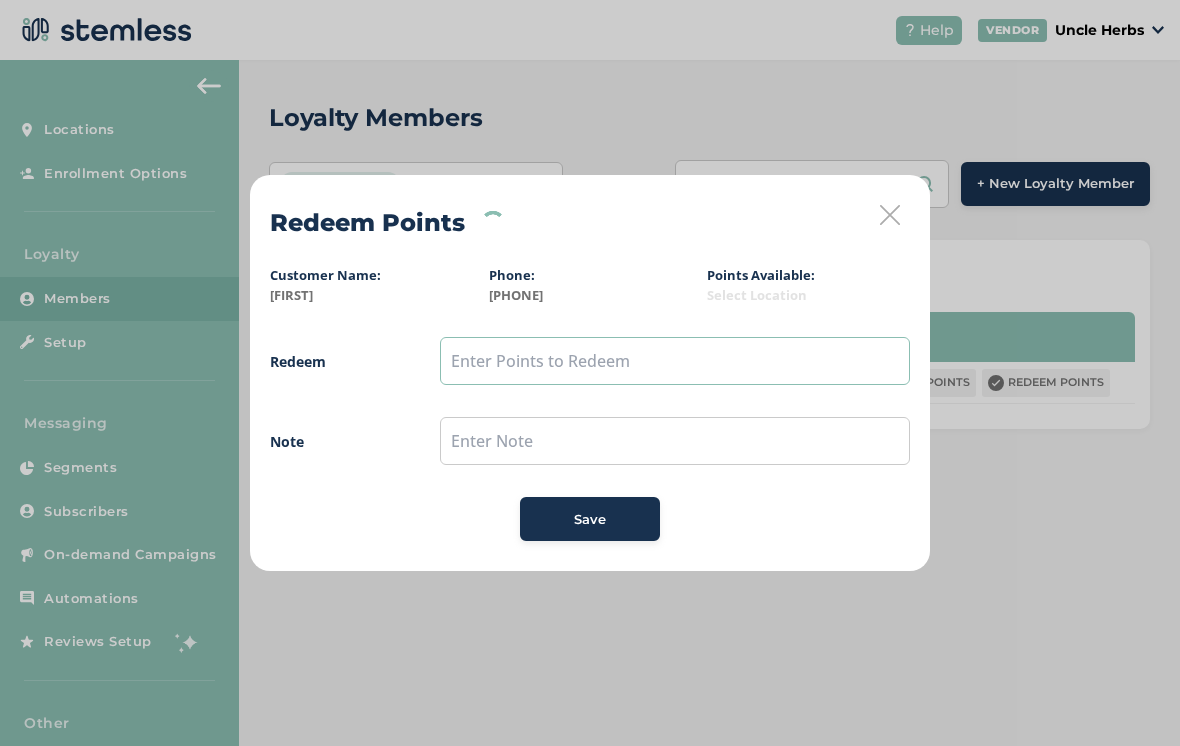 click at bounding box center (675, 361) 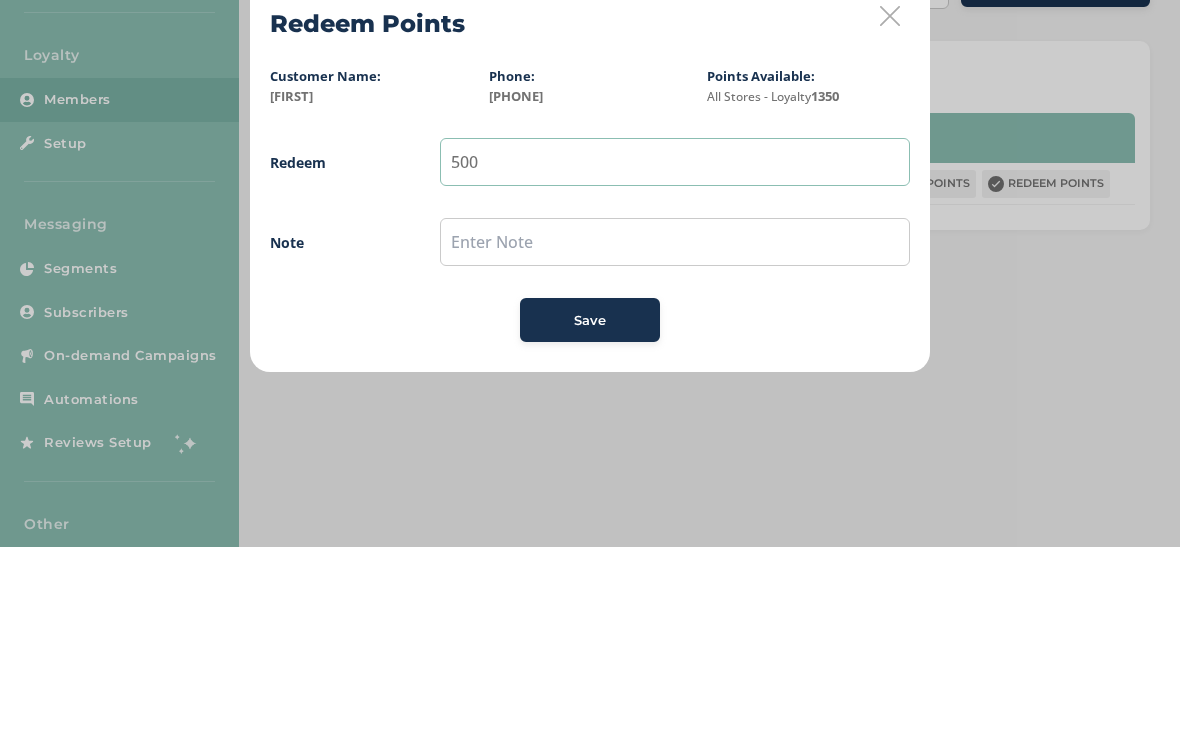 type on "500" 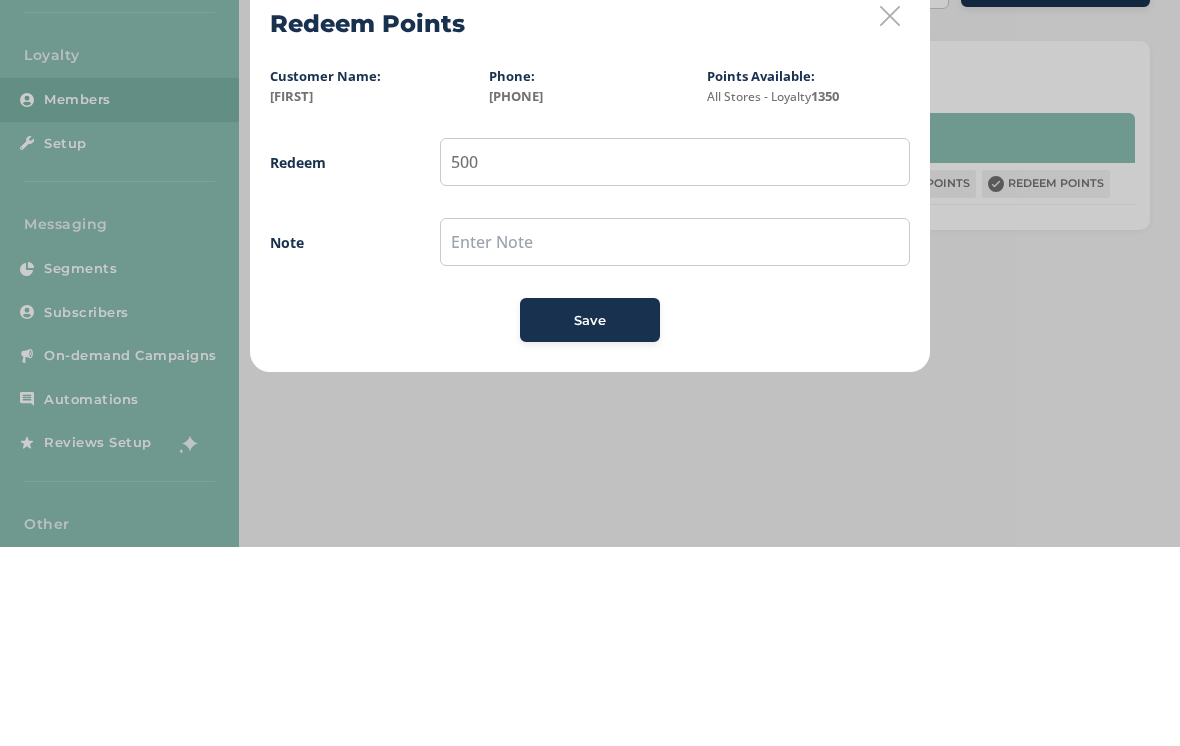 click on "Redeem 500 Note Save" at bounding box center [590, 439] 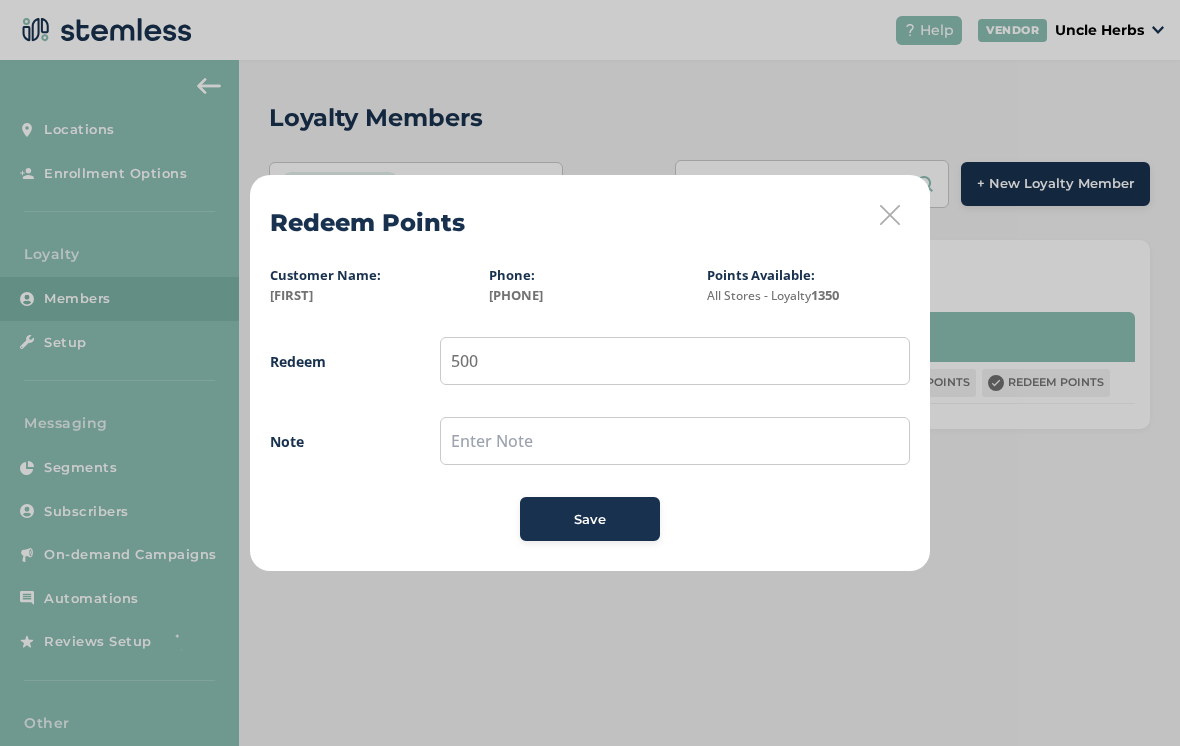 click on "Save" at bounding box center [590, 520] 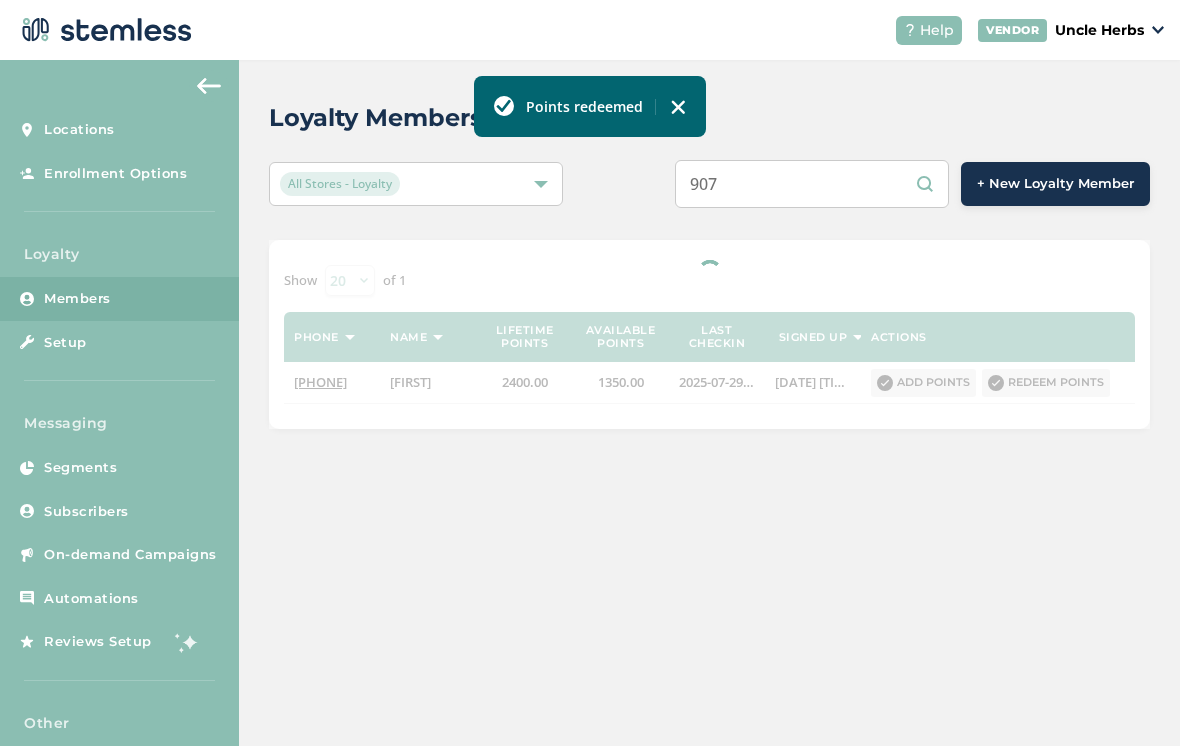 click on "907" at bounding box center (812, 184) 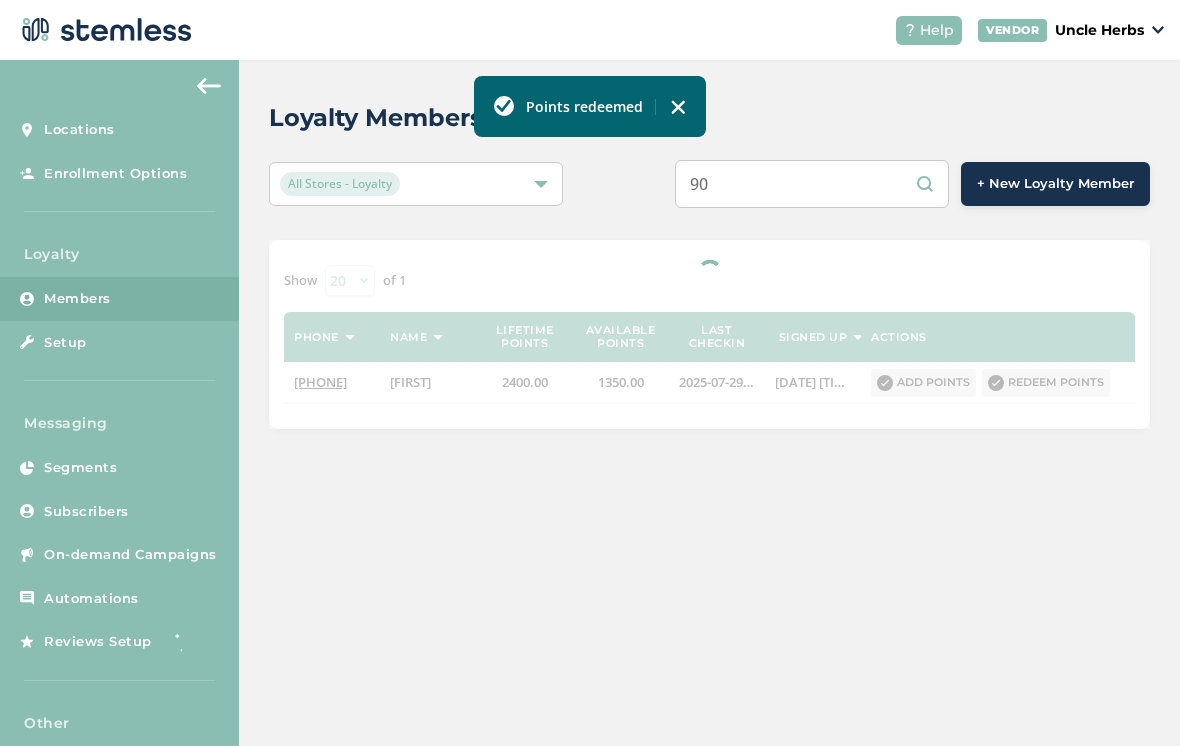 type on "9" 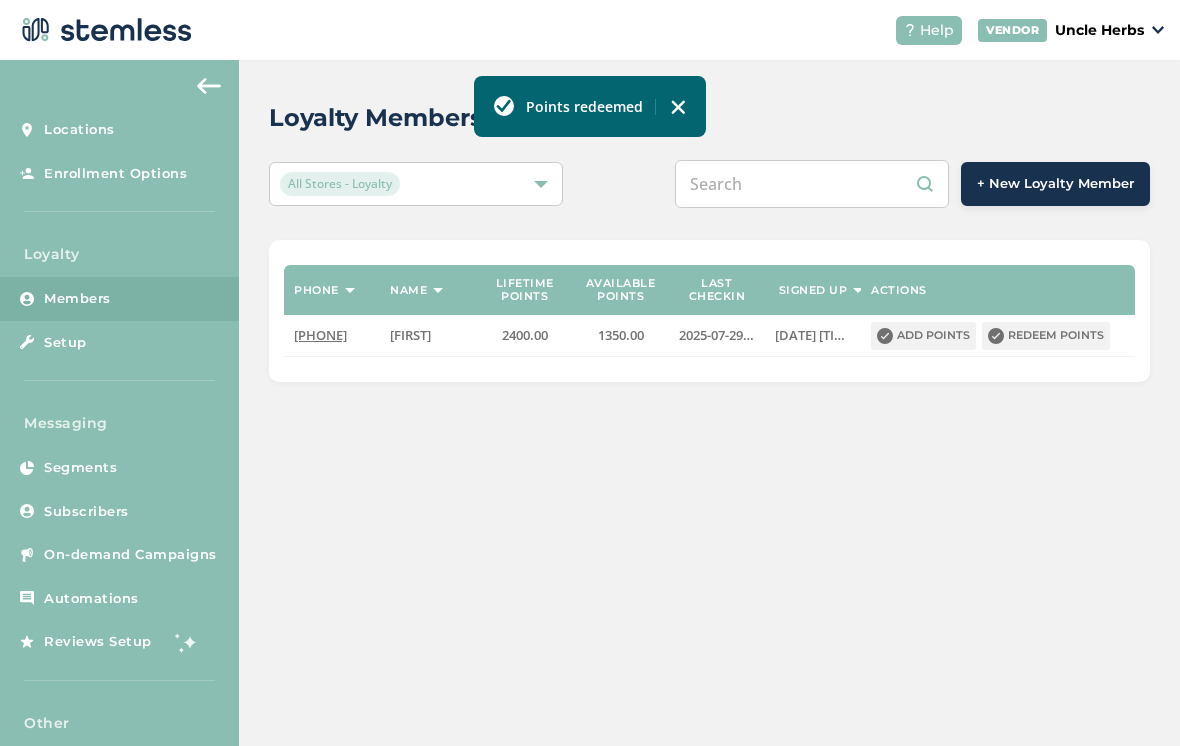 click at bounding box center (812, 184) 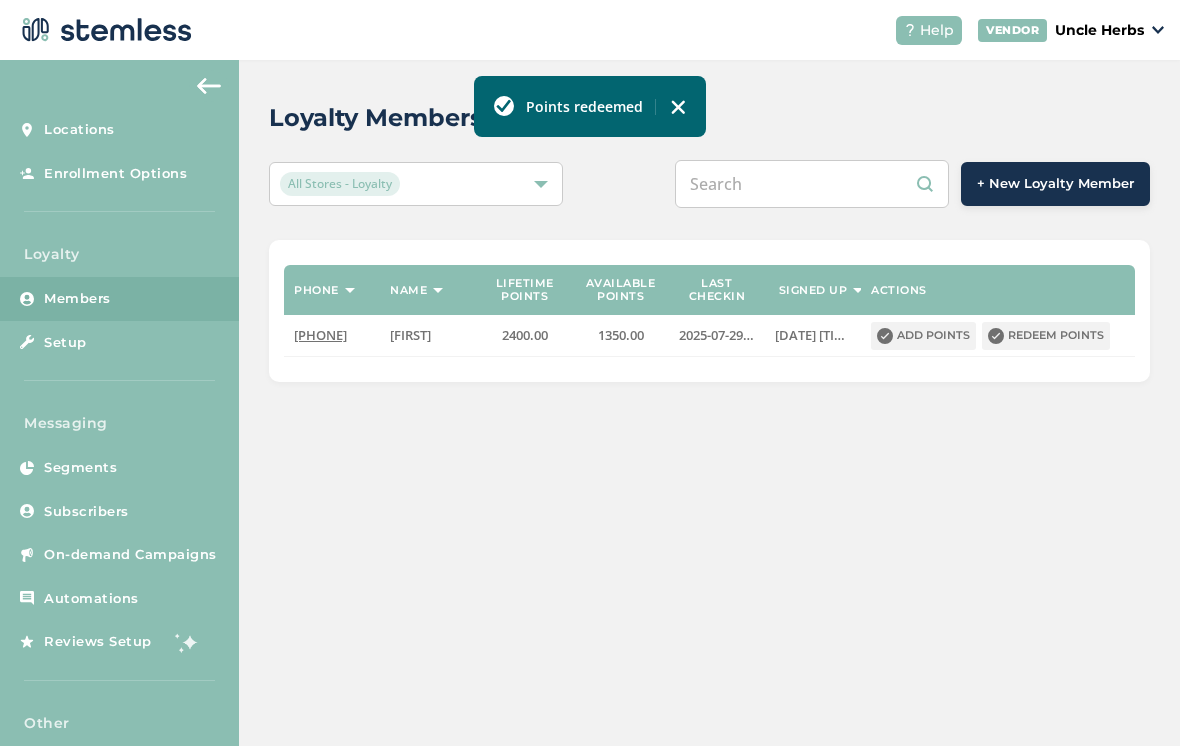 click at bounding box center (812, 184) 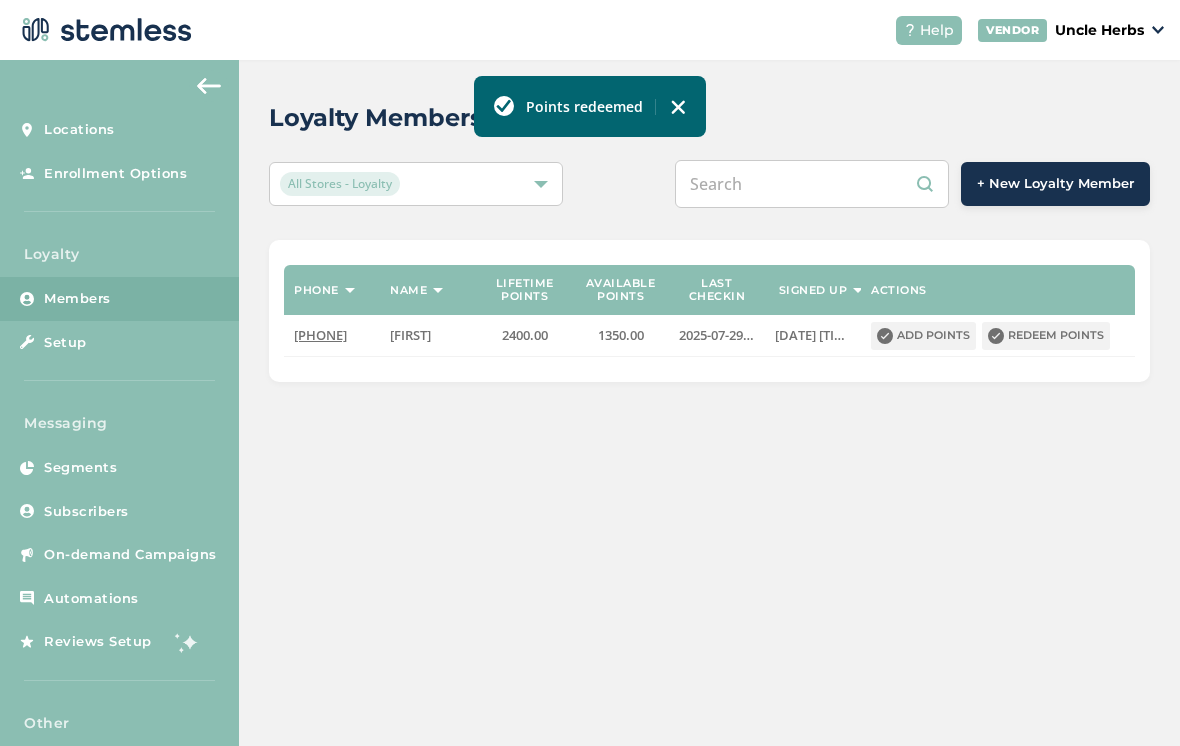 paste on "[PHONE]" 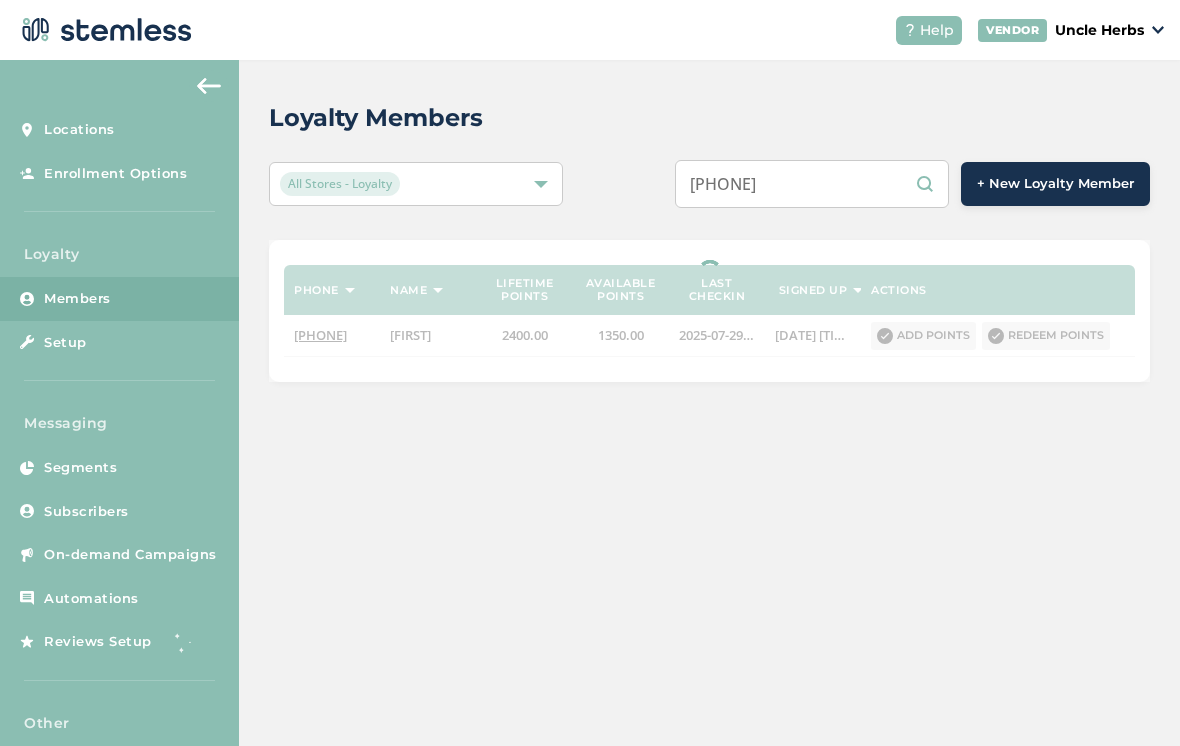 type on "[PHONE]" 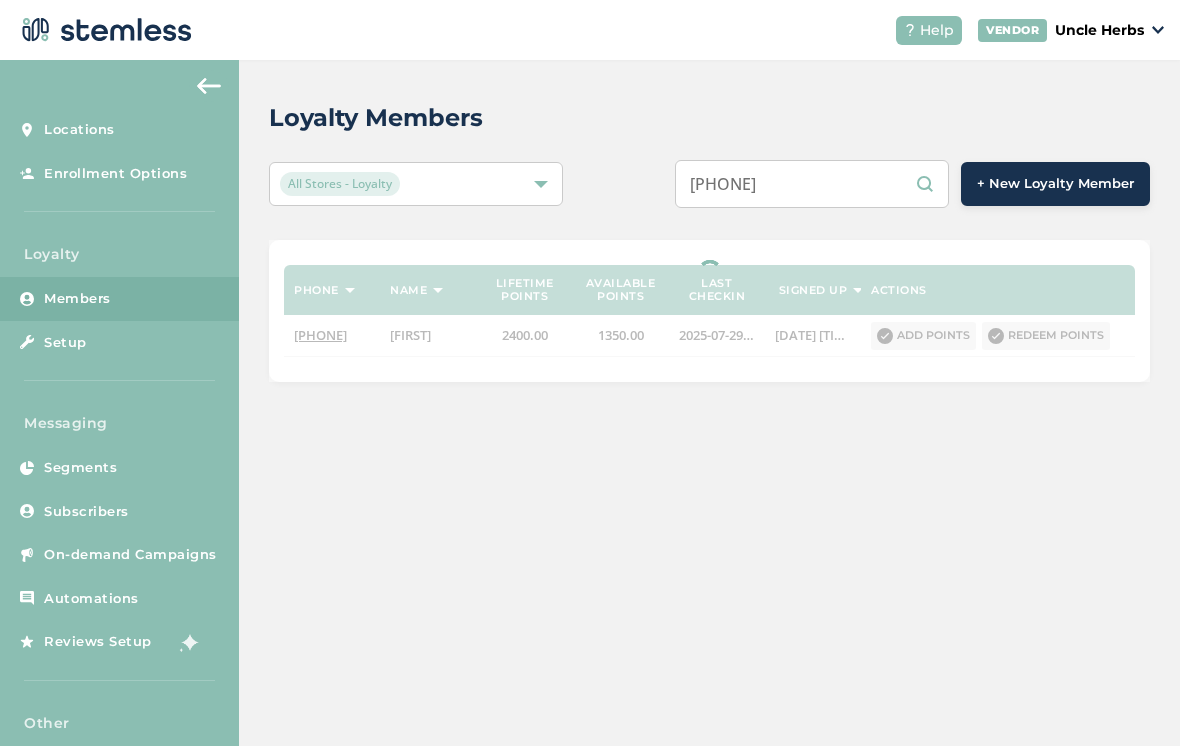 click on "Points redeemed" at bounding box center [590, 98] 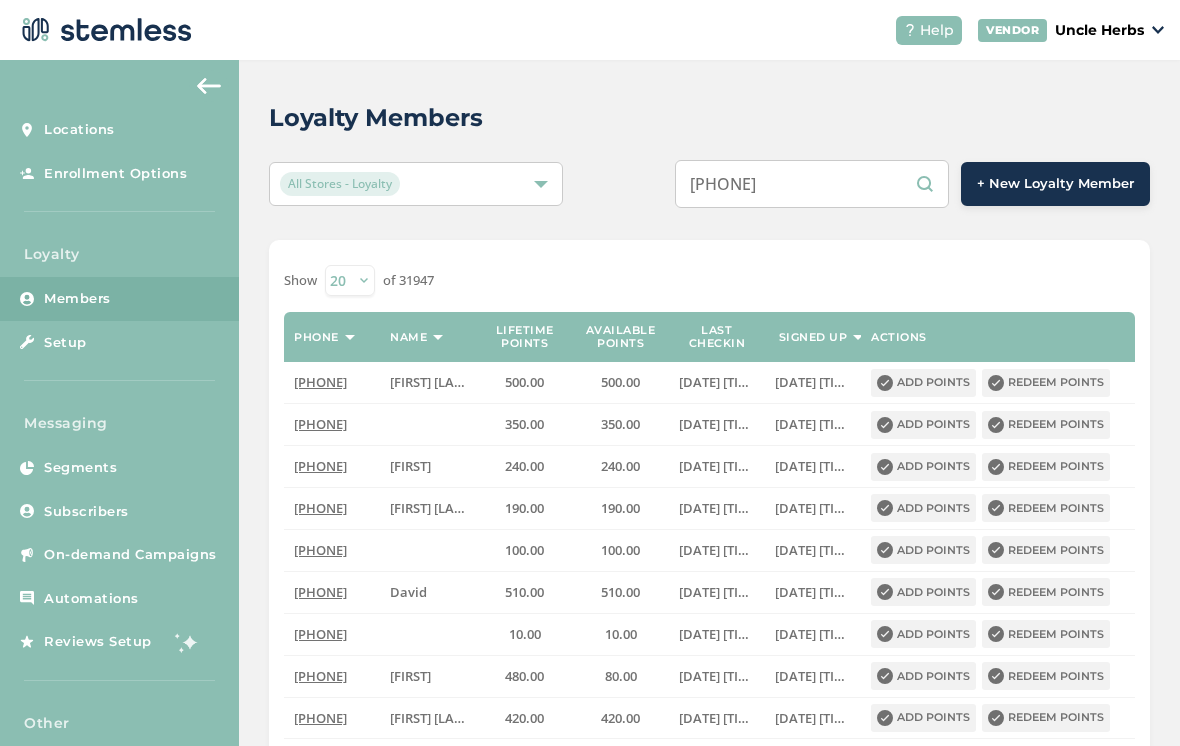 click on "[PHONE]" at bounding box center [812, 184] 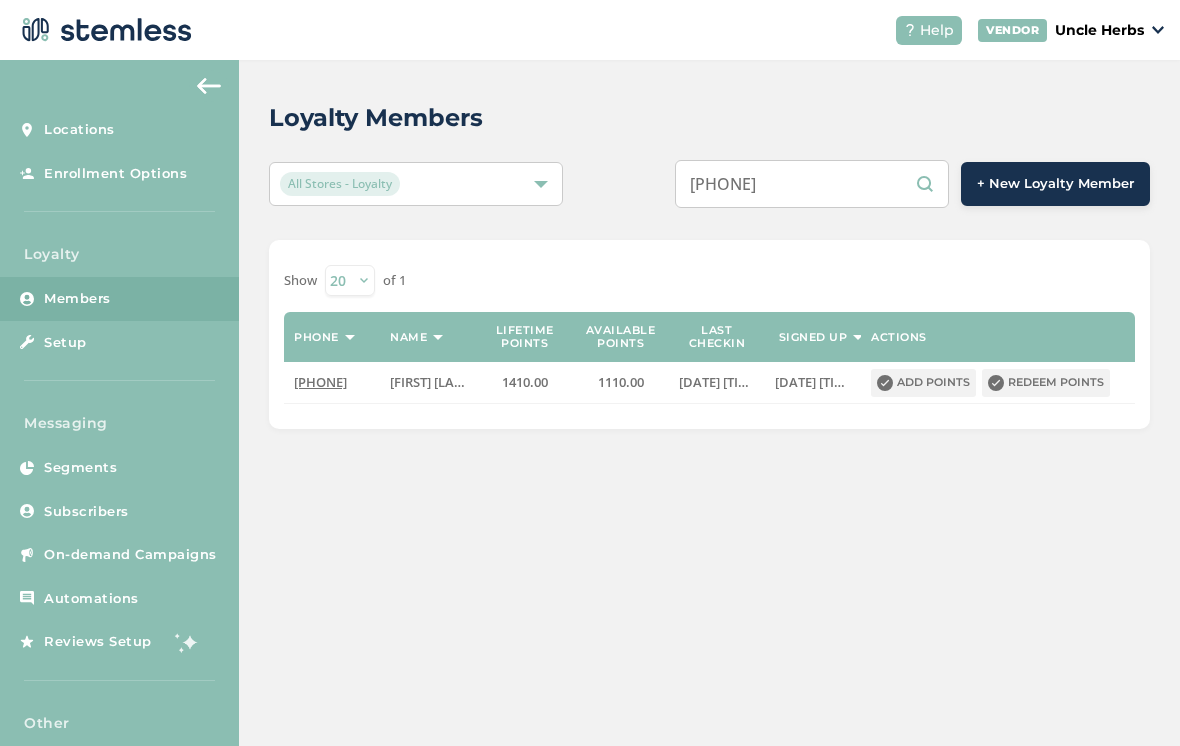 click on "Redeem points" at bounding box center (1046, 383) 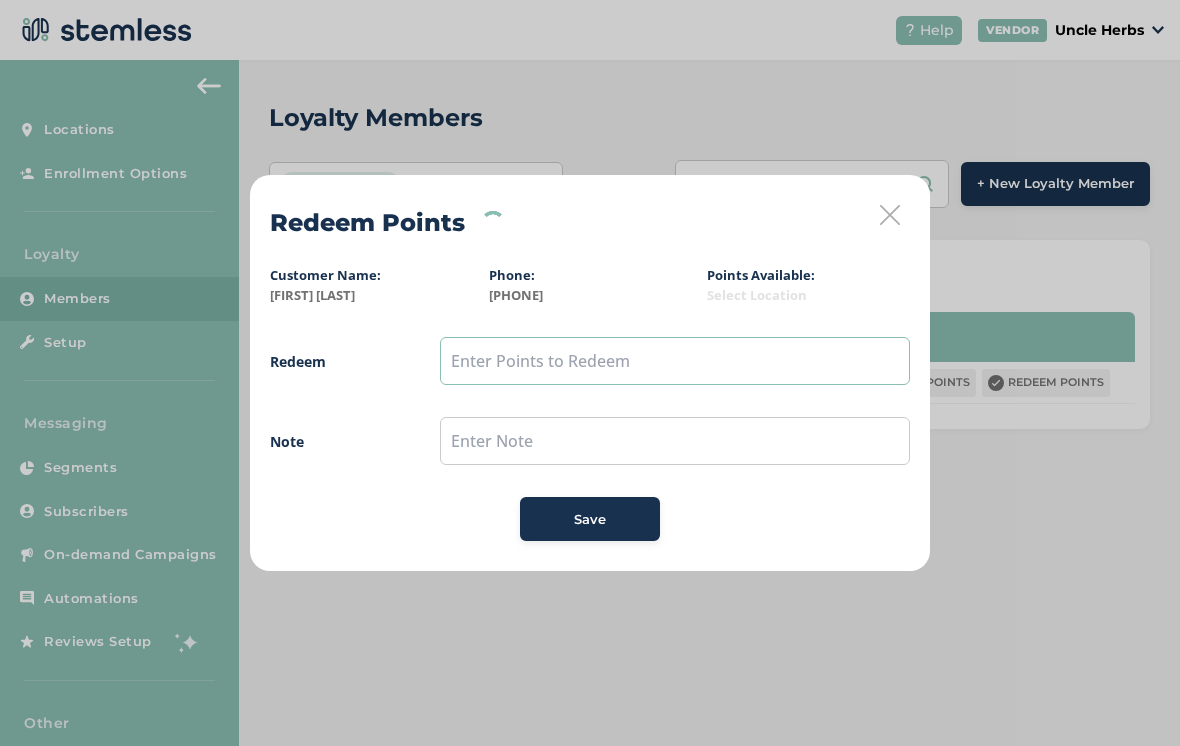 click at bounding box center (675, 361) 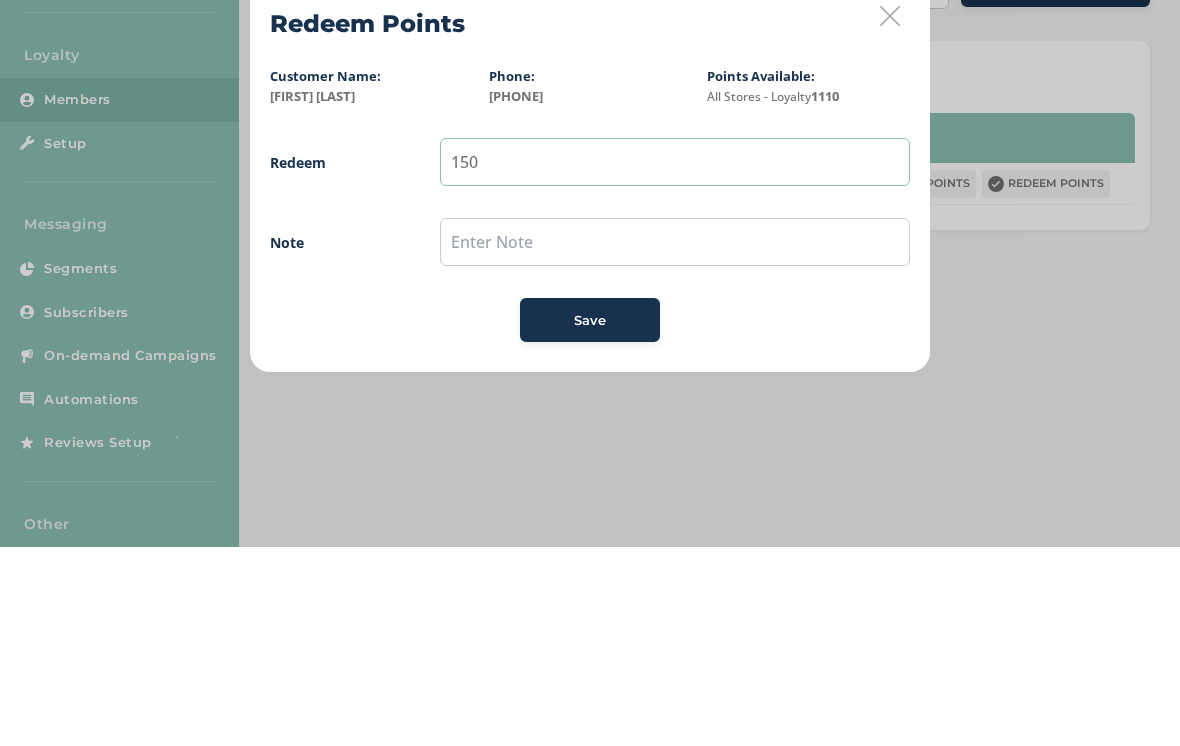 type on "150" 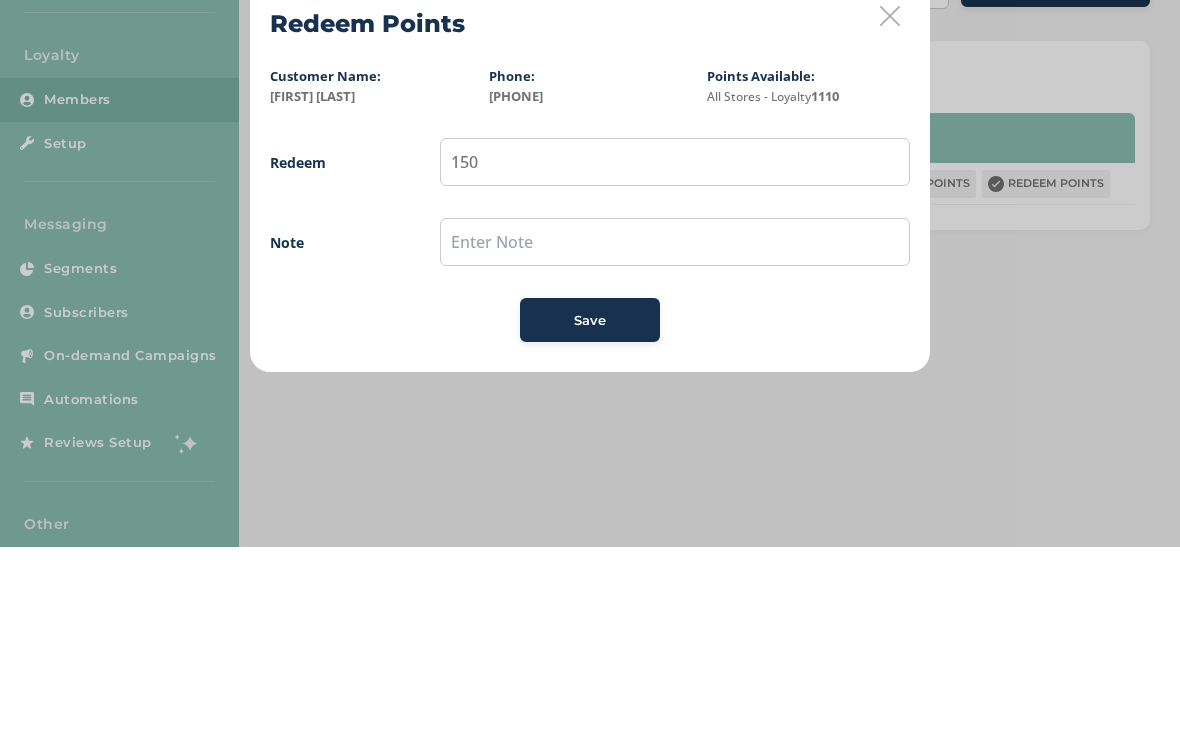 click on "Note" at bounding box center (335, 441) 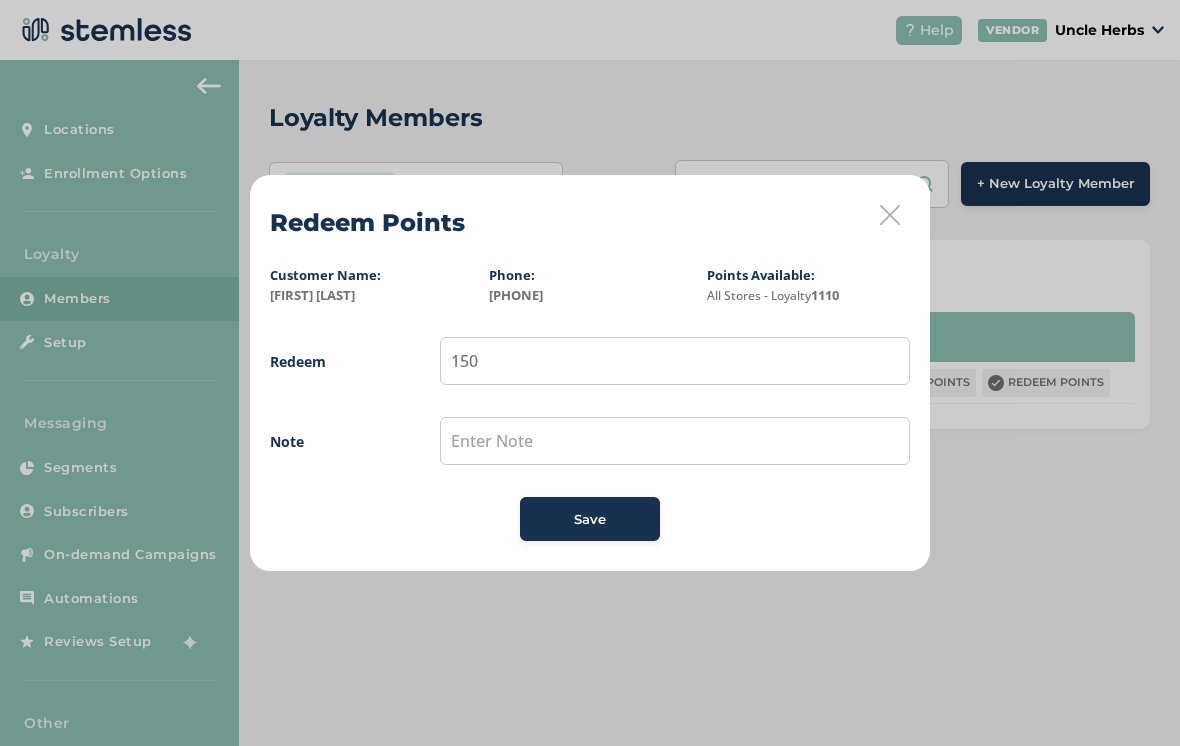 click on "Save" at bounding box center (590, 520) 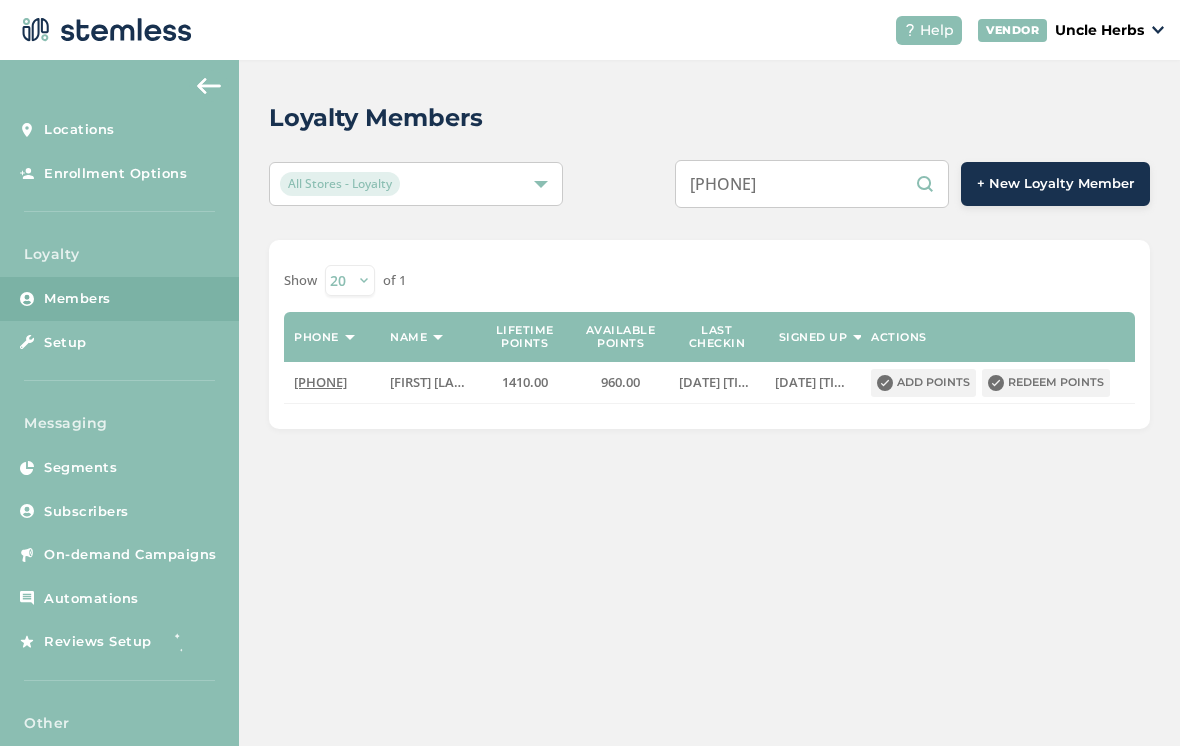 click on "[PHONE]" at bounding box center [812, 184] 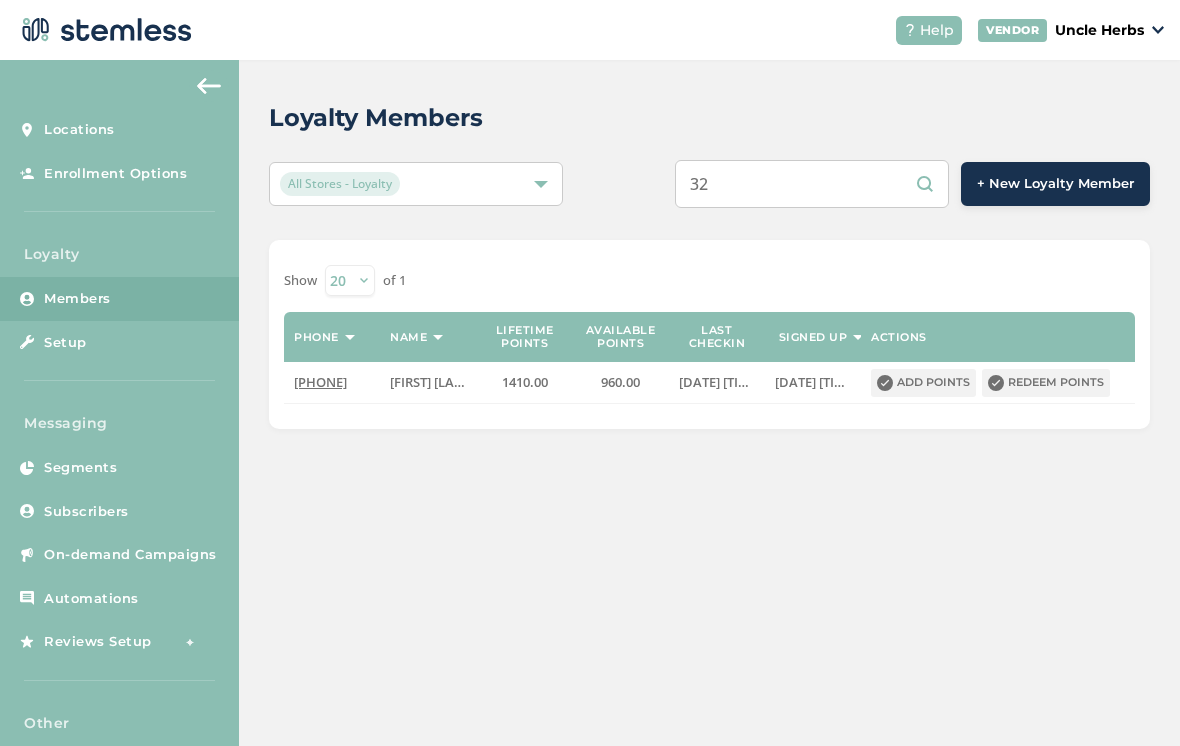 type on "3" 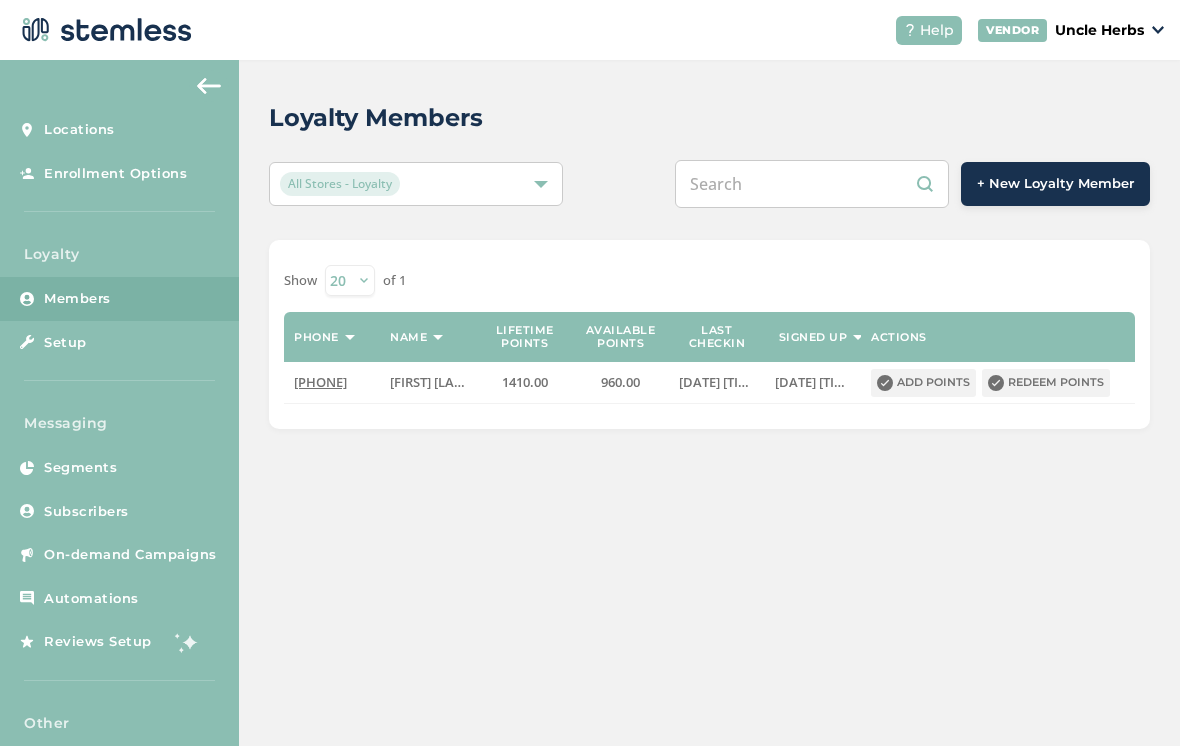 click at bounding box center (812, 184) 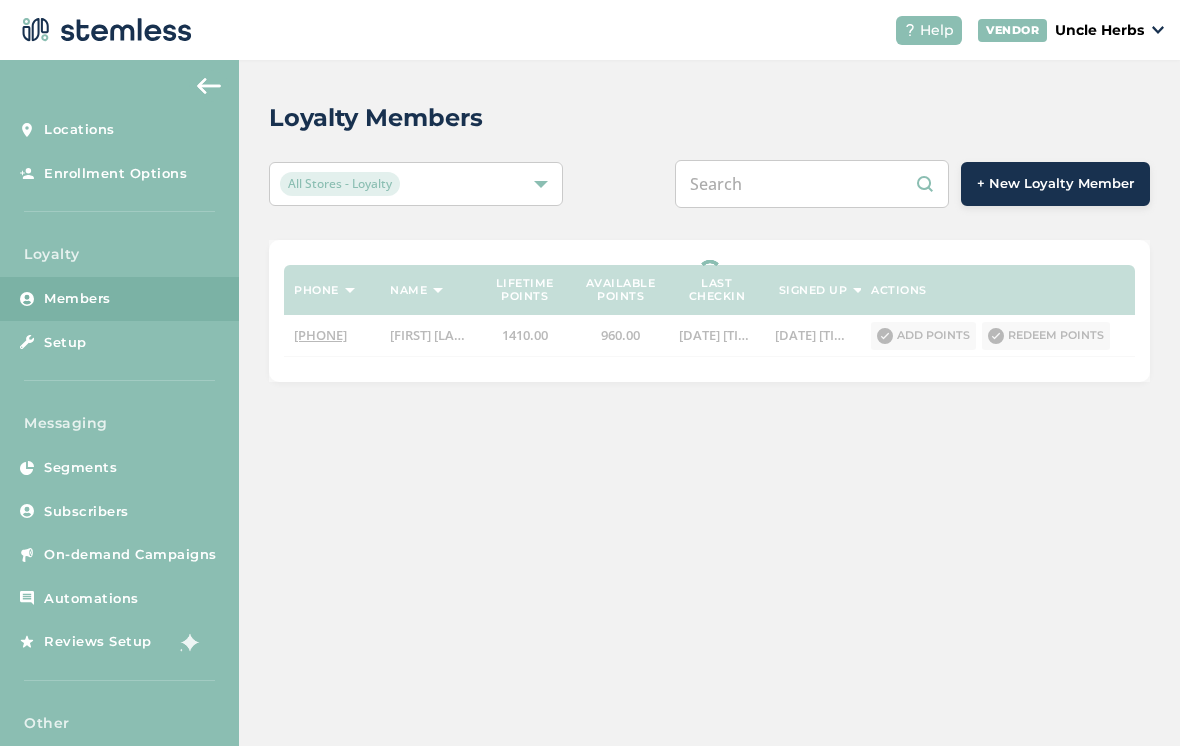 click at bounding box center [812, 184] 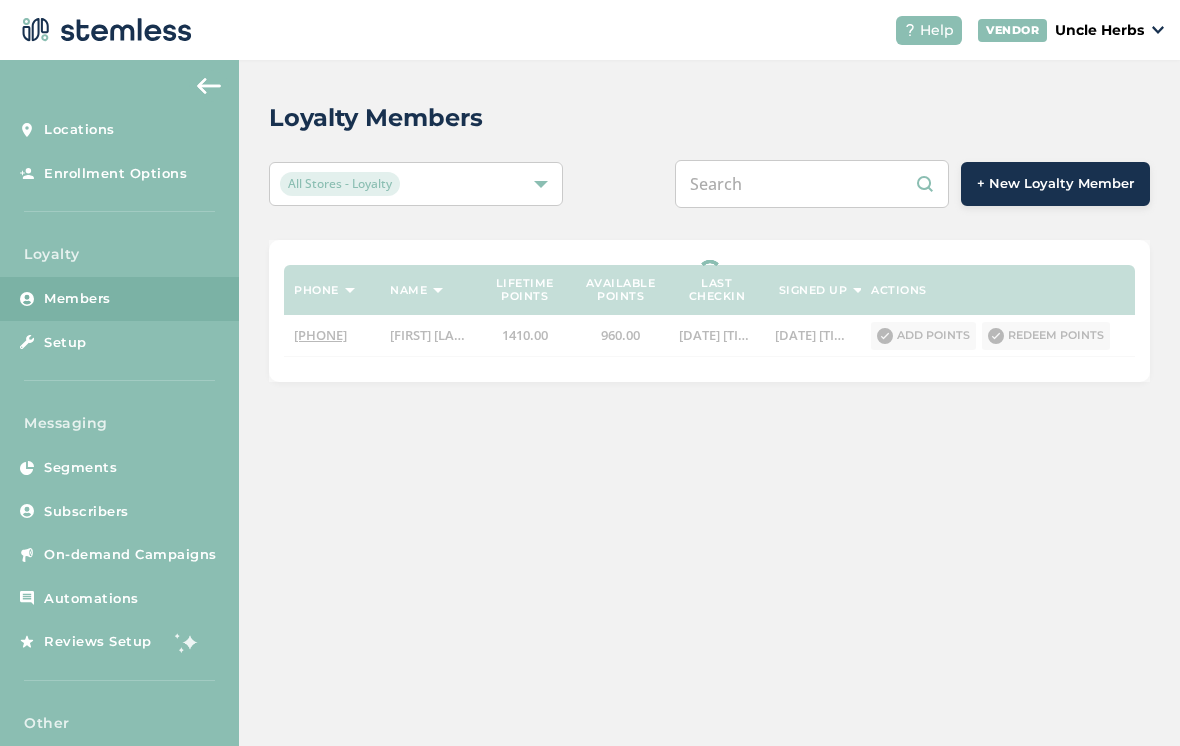 paste on "[PHONE]" 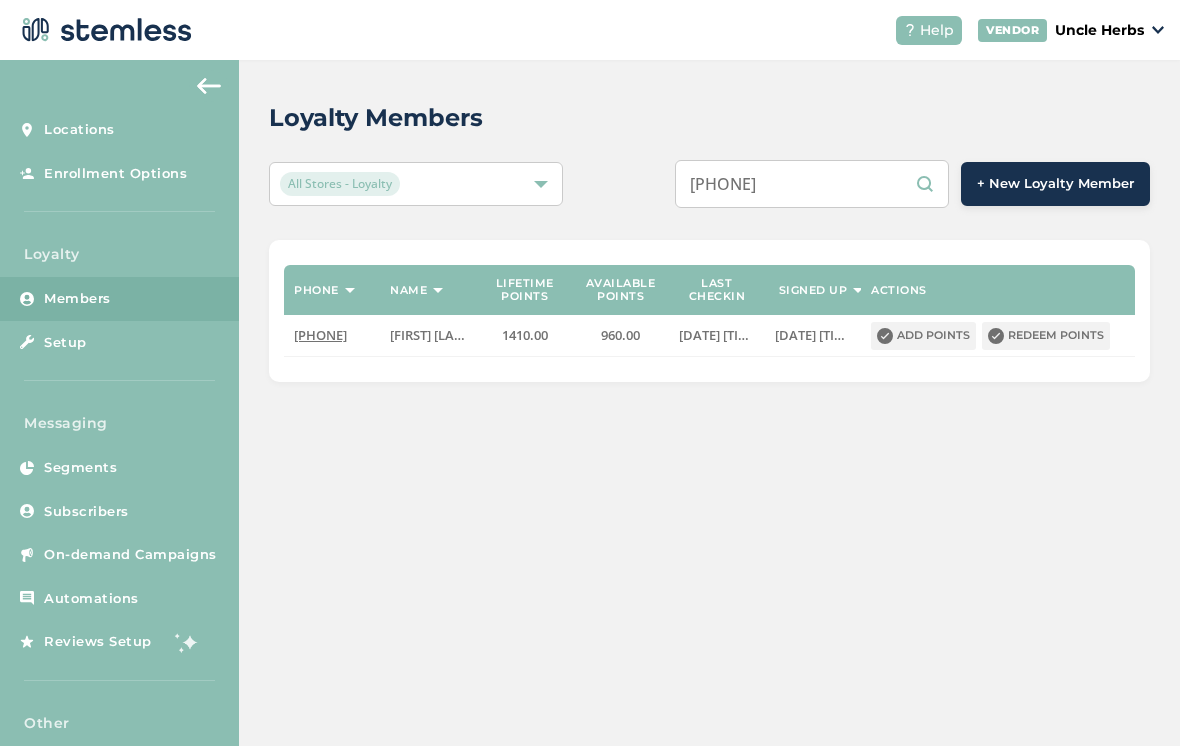 type on "[PHONE]" 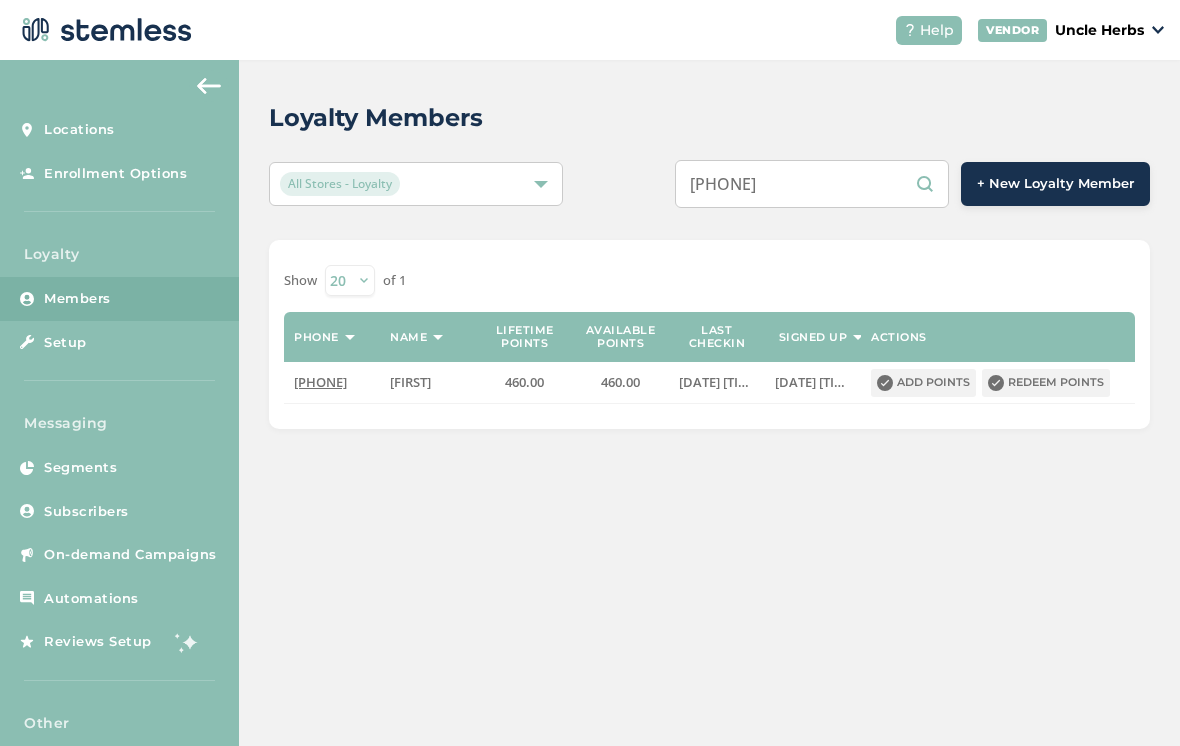 click on "Show  20   50   100  of 1  Phone   Name   Lifetime points   Available points   Last checkin   Signed up   Actions   [PHONE]   [FIRST]   460.00   460.00   [DATE] [TIME]   [DATE] [TIME]   Add points   Redeem points" at bounding box center [709, 334] 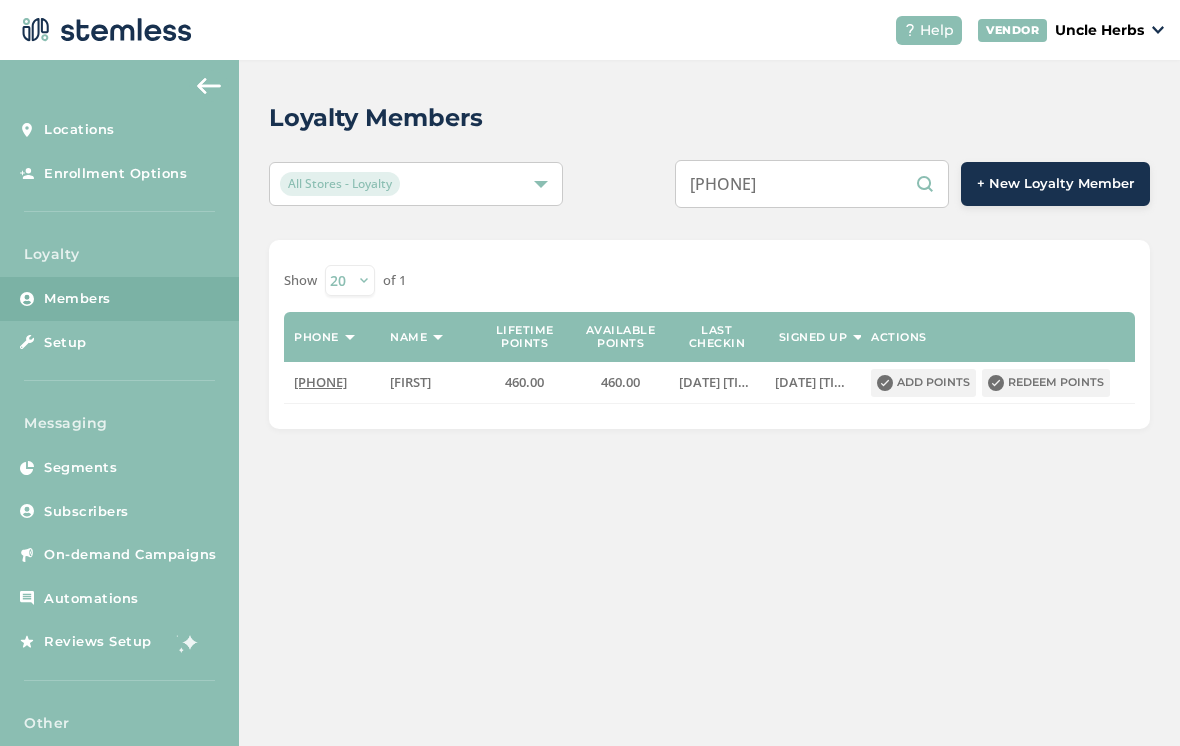 click on "Redeem points" at bounding box center [1046, 383] 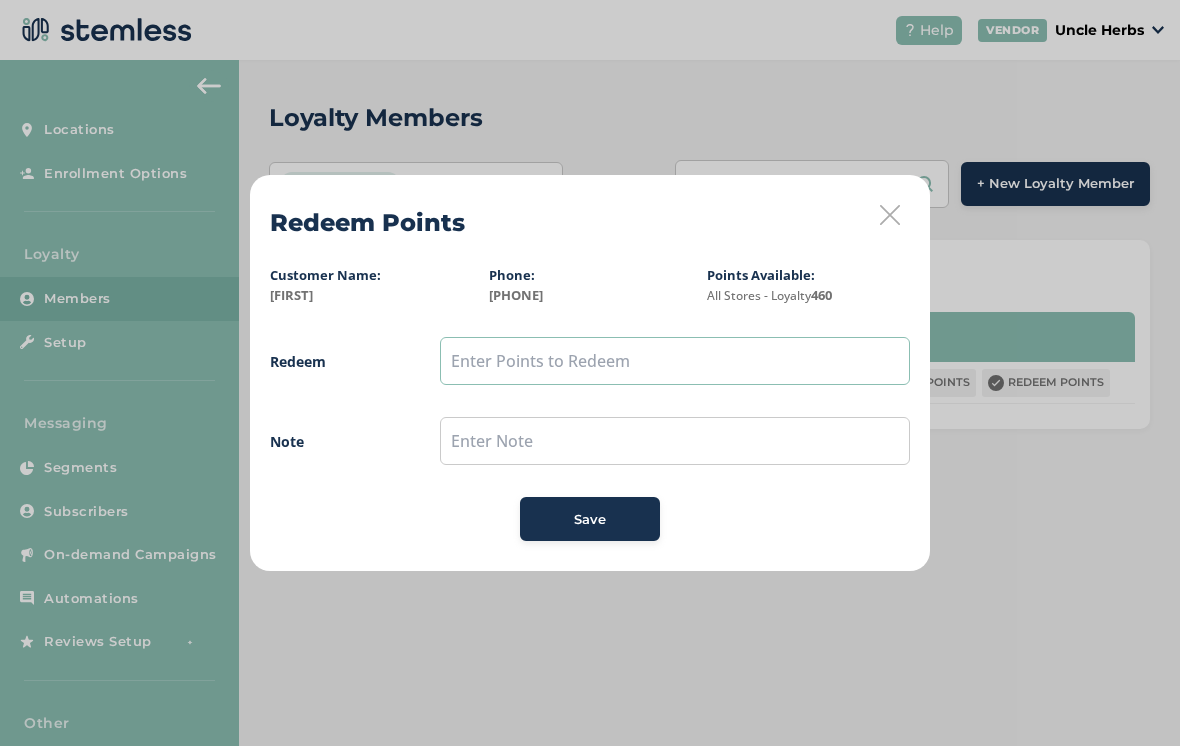 click at bounding box center [675, 361] 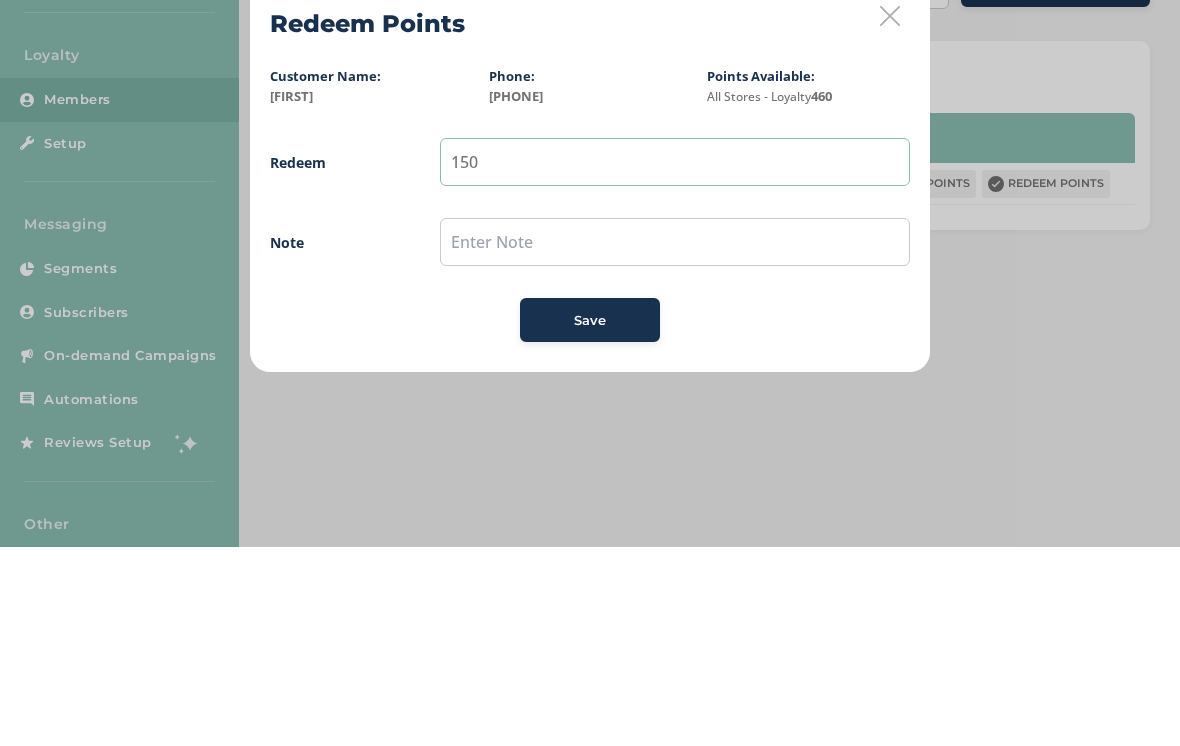 type on "150" 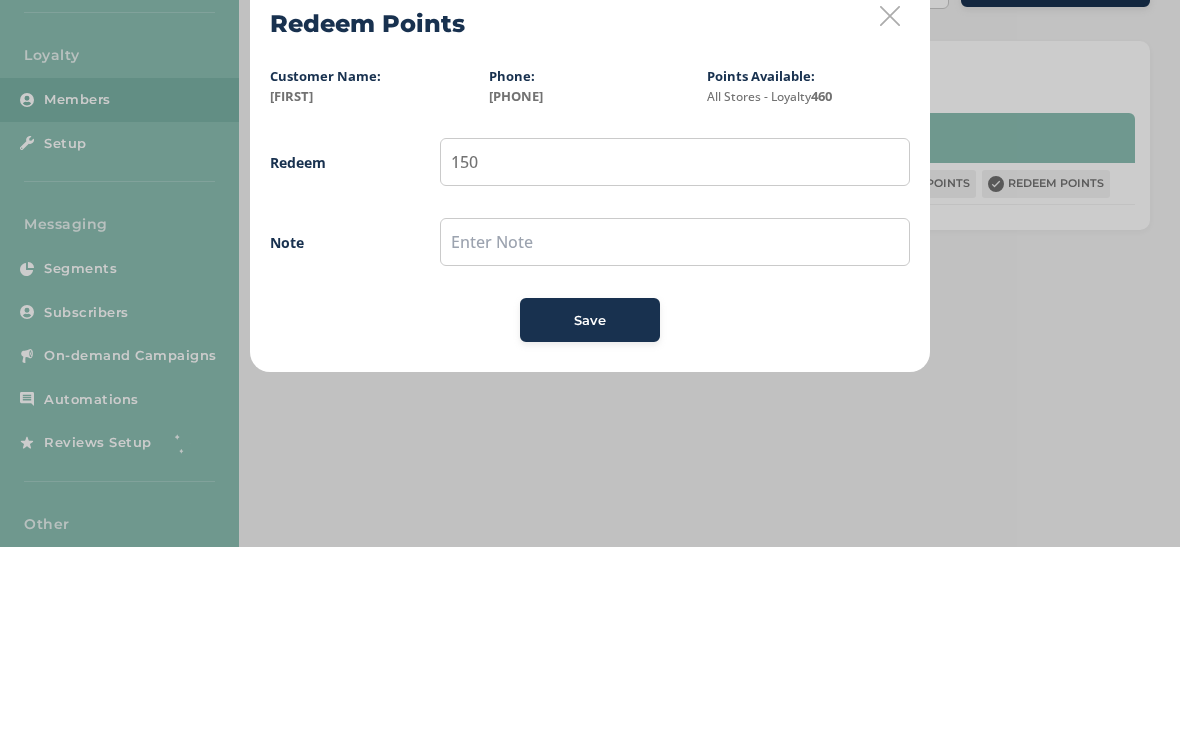 click on "Note" at bounding box center (335, 441) 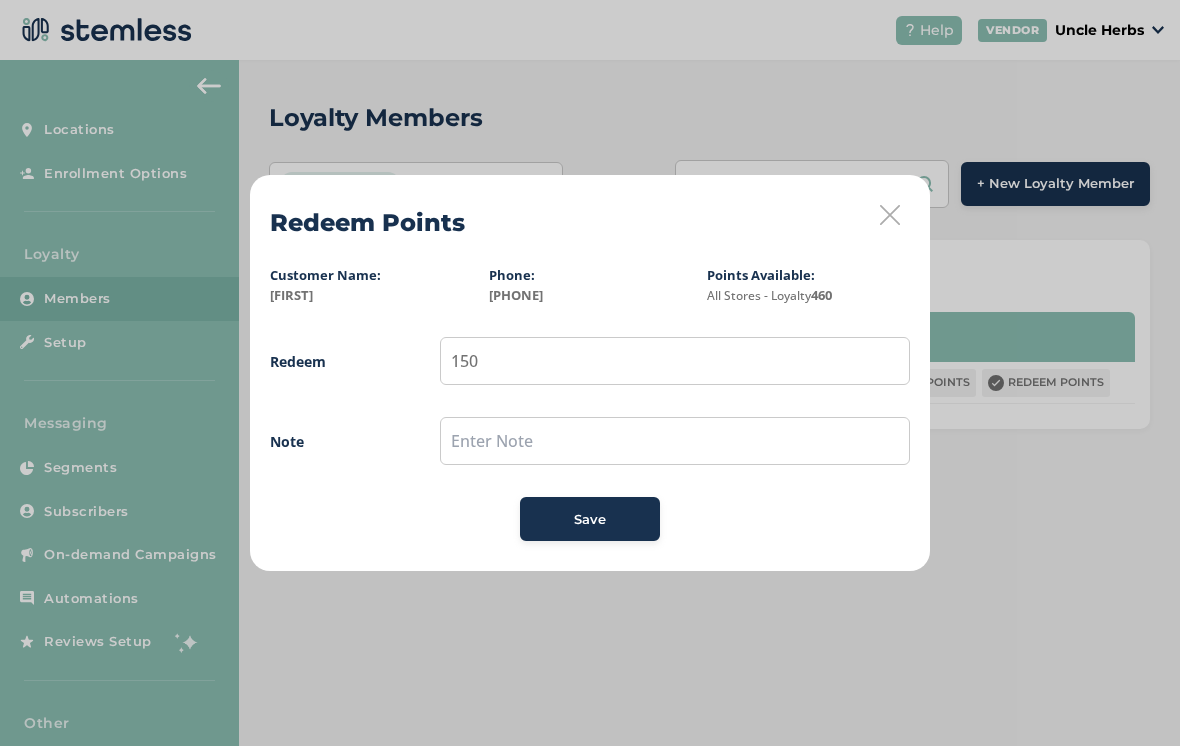 click on "Save" at bounding box center (590, 520) 